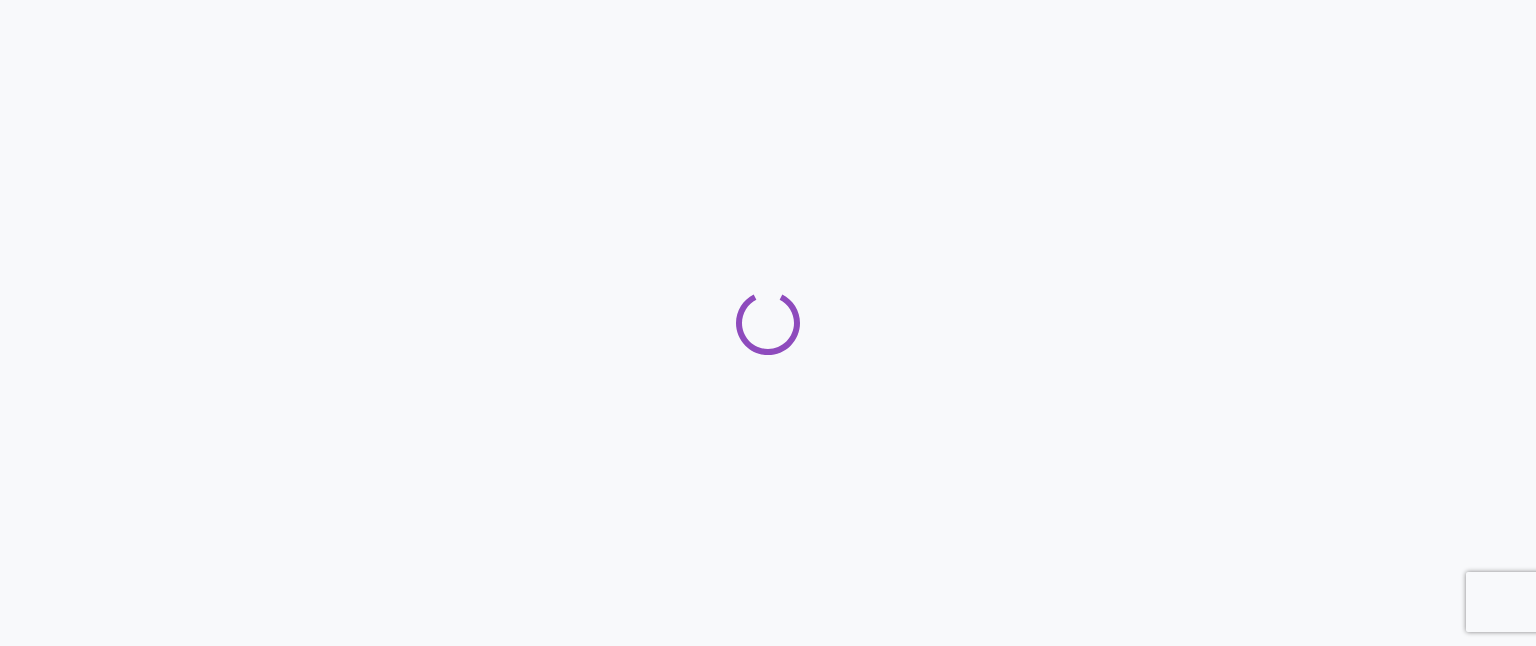 scroll, scrollTop: 0, scrollLeft: 0, axis: both 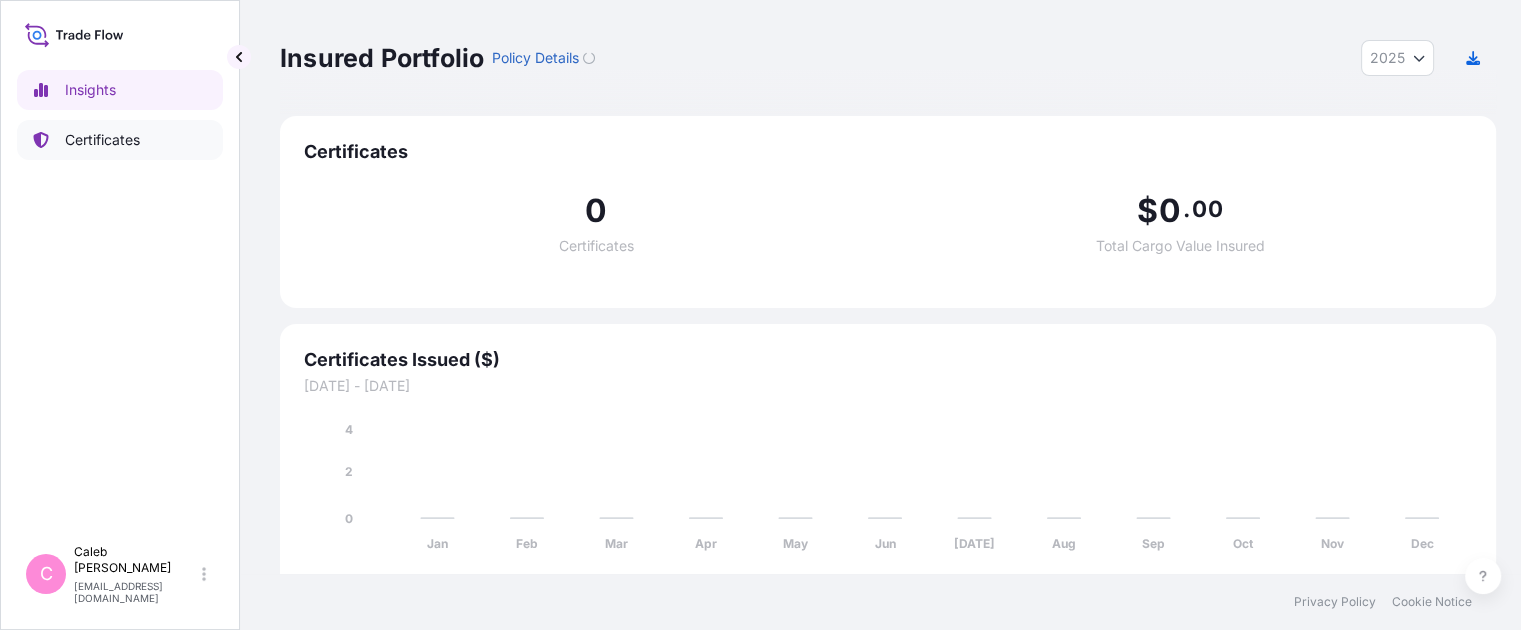click on "Certificates" at bounding box center (102, 140) 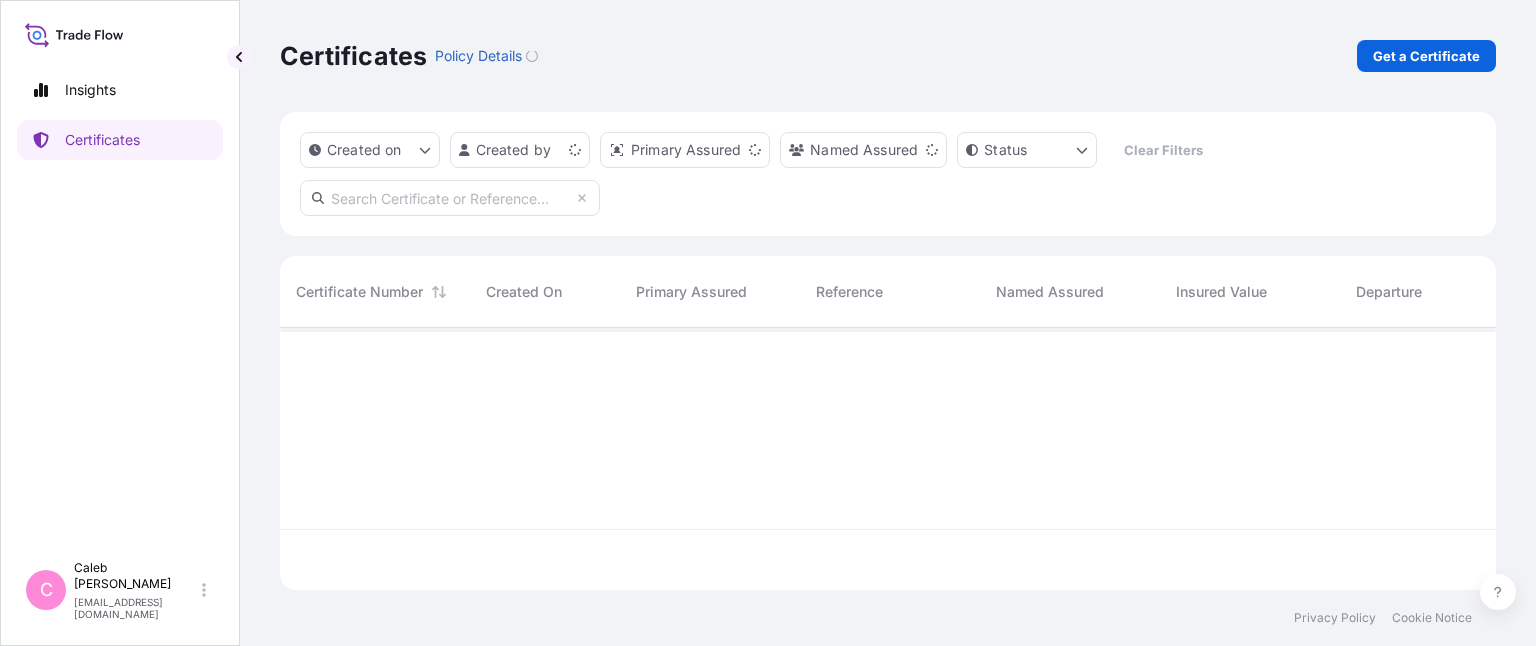 scroll, scrollTop: 16, scrollLeft: 16, axis: both 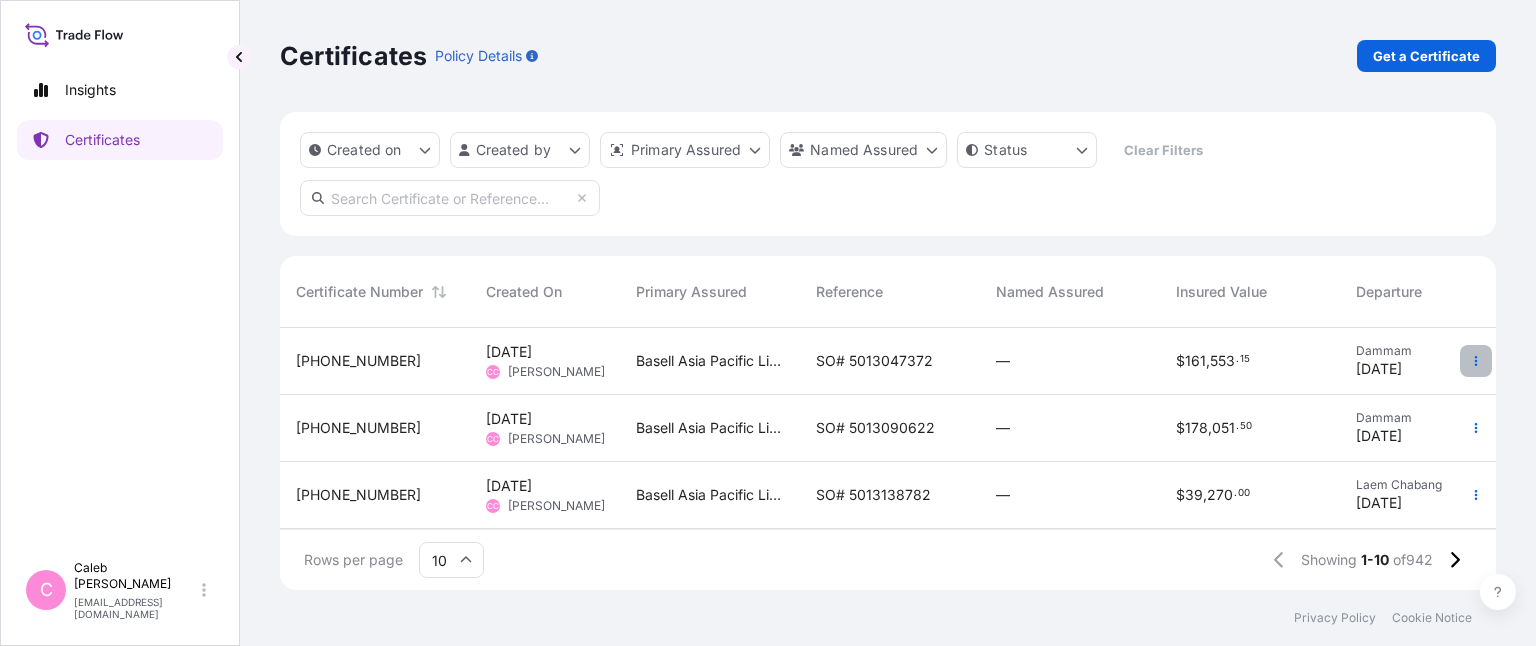 click 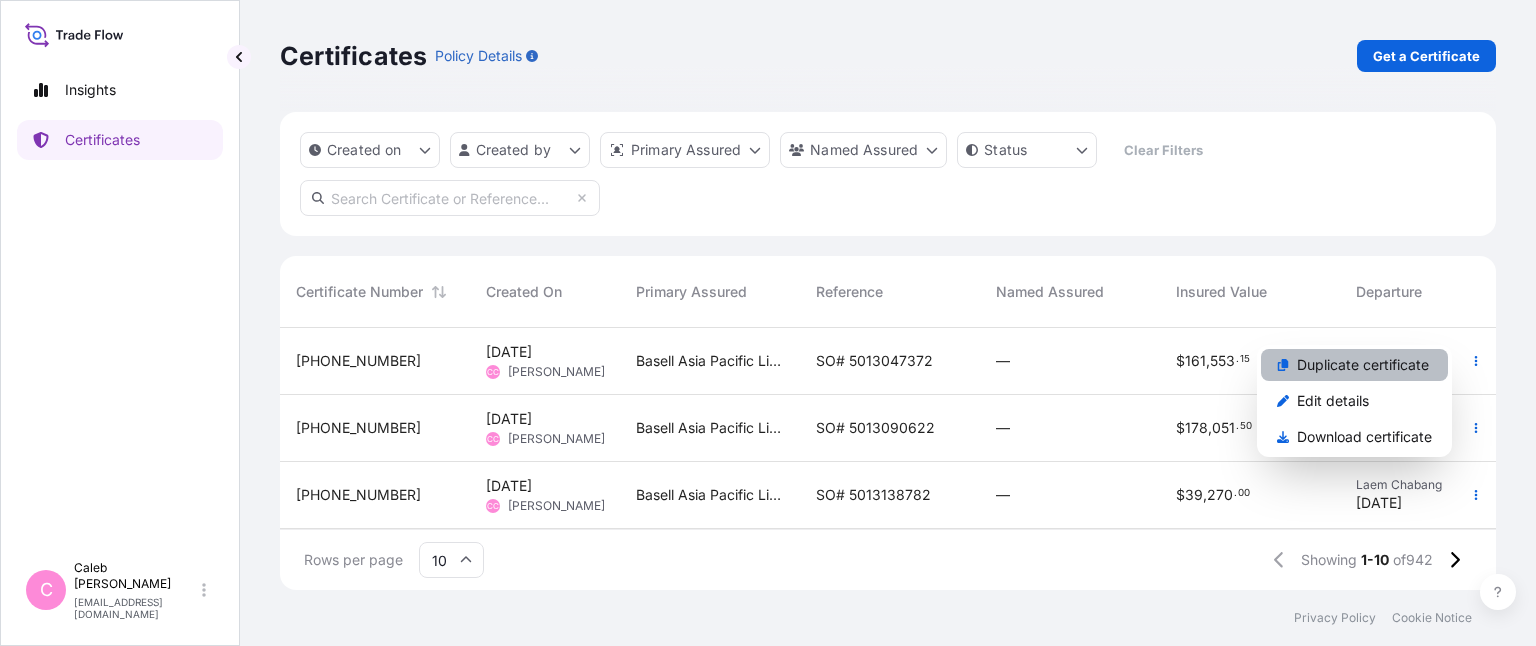 click on "Duplicate certificate" at bounding box center [1363, 365] 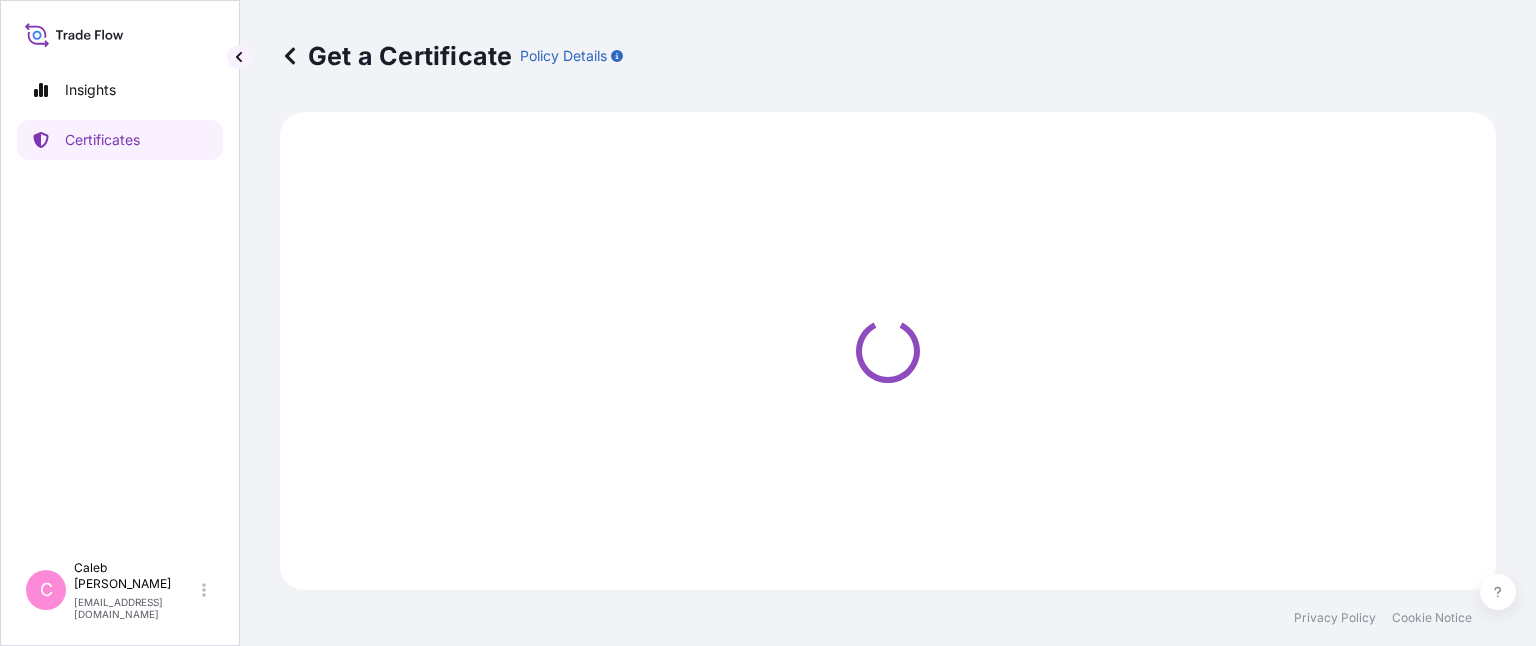 select on "Sea" 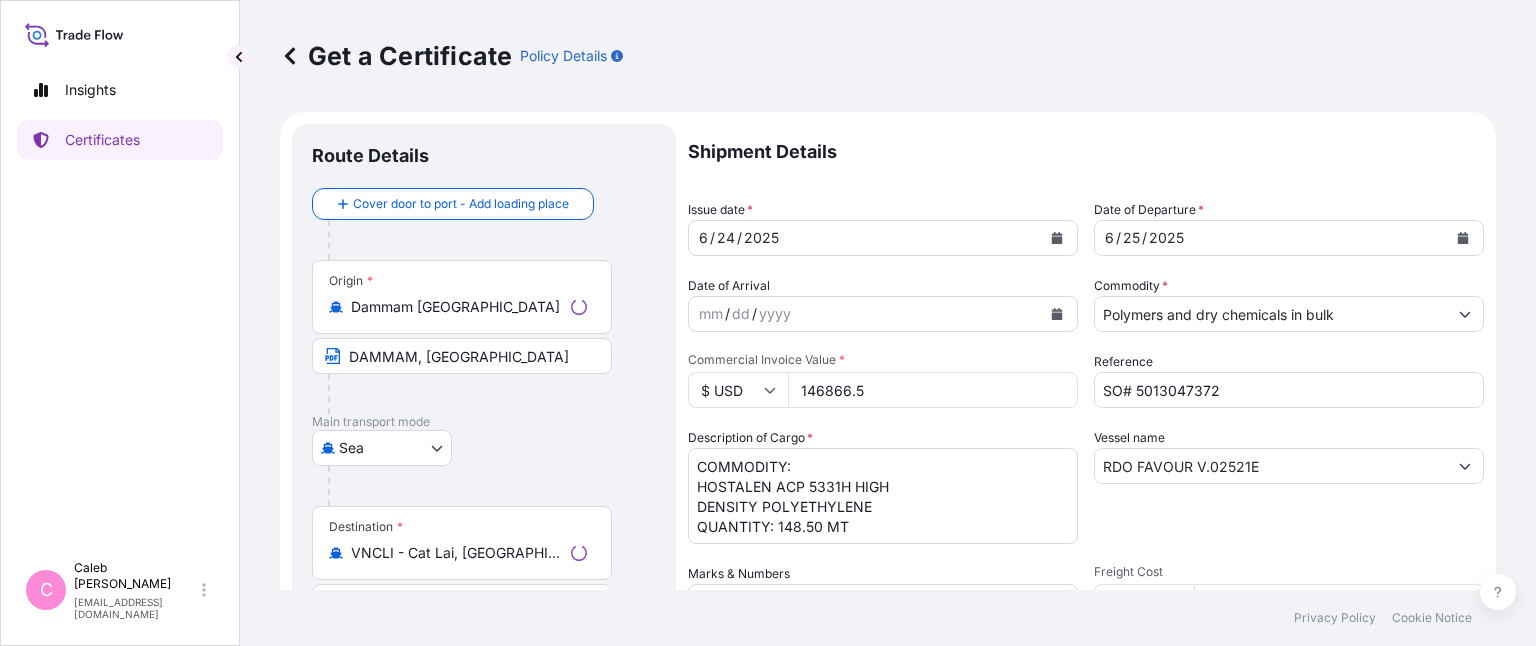 select on "32034" 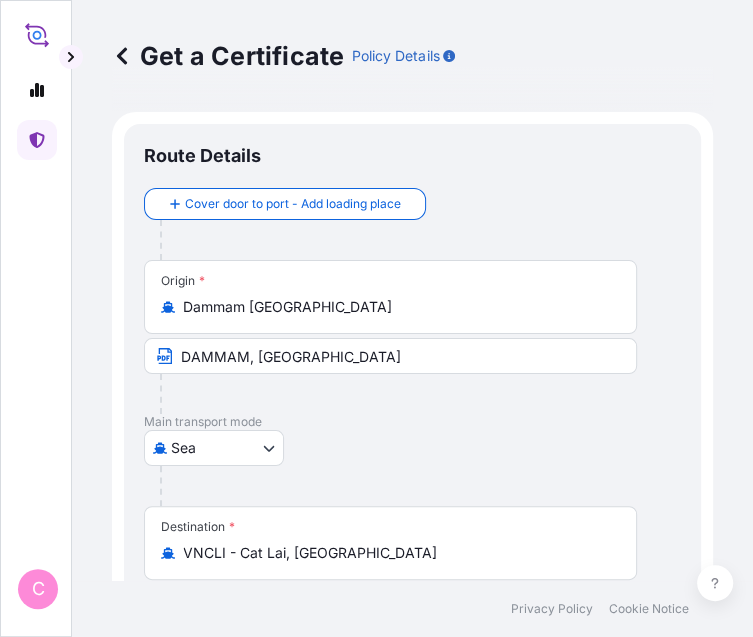 click on "Dammam Saudi Arabia" at bounding box center (397, 307) 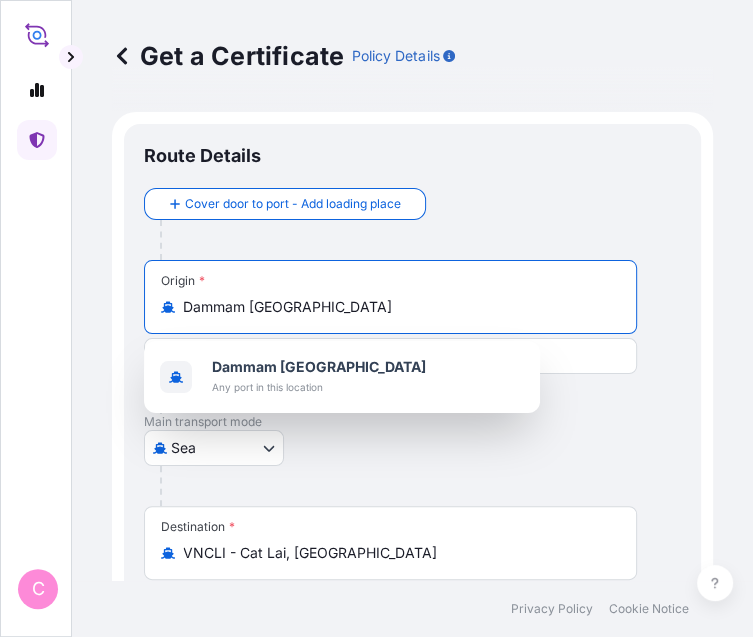 paste on "ROTTERDAM" 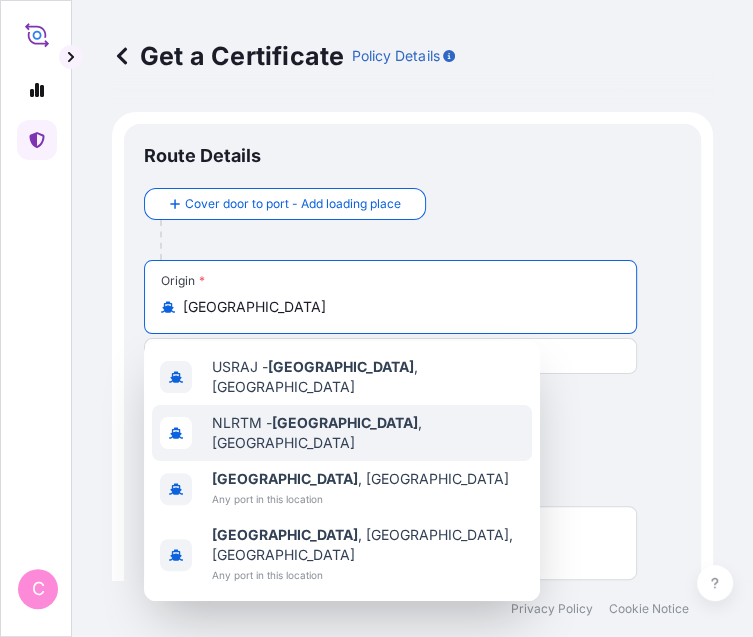 click on "NLRTM -  Rotterdam , Netherlands" at bounding box center [368, 433] 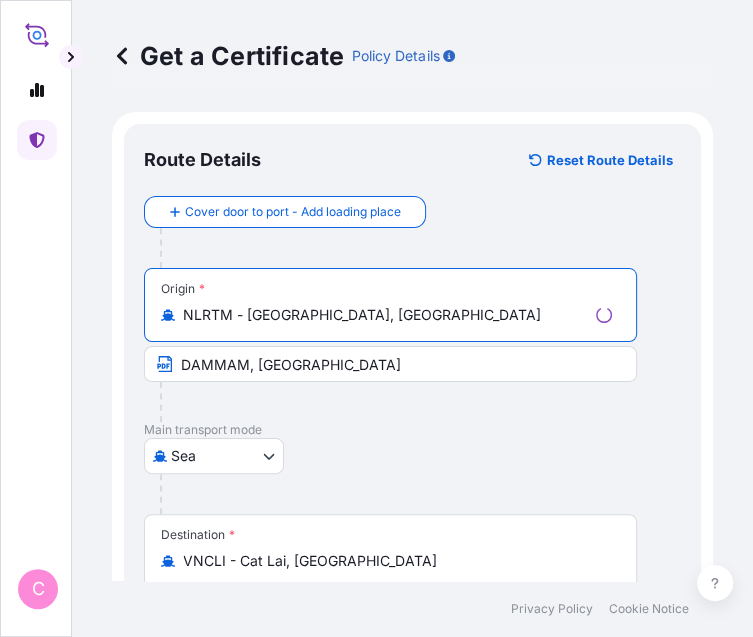 type on "NLRTM - Rotterdam, Netherlands" 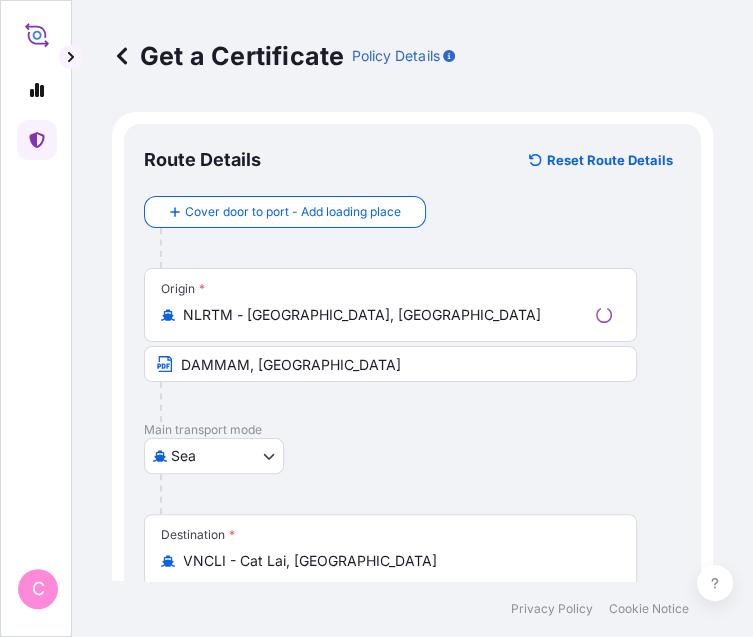 click at bounding box center (398, 402) 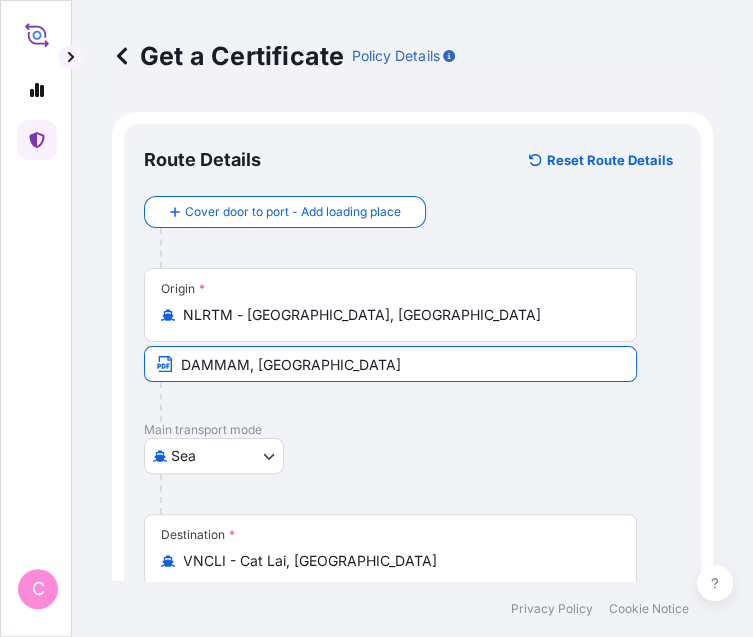 click on "DAMMAM, SAUDI ARABIA" at bounding box center [390, 364] 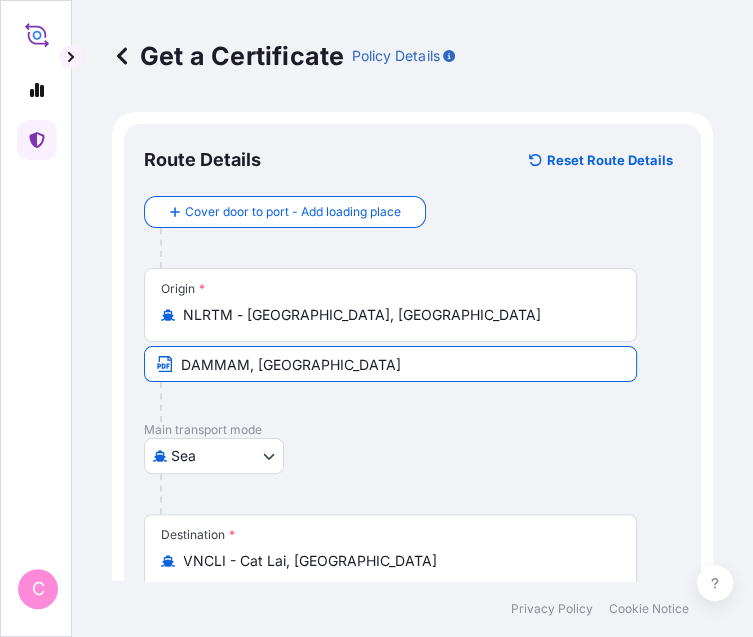 paste on "ROTTERDAM, NETHERLANDS" 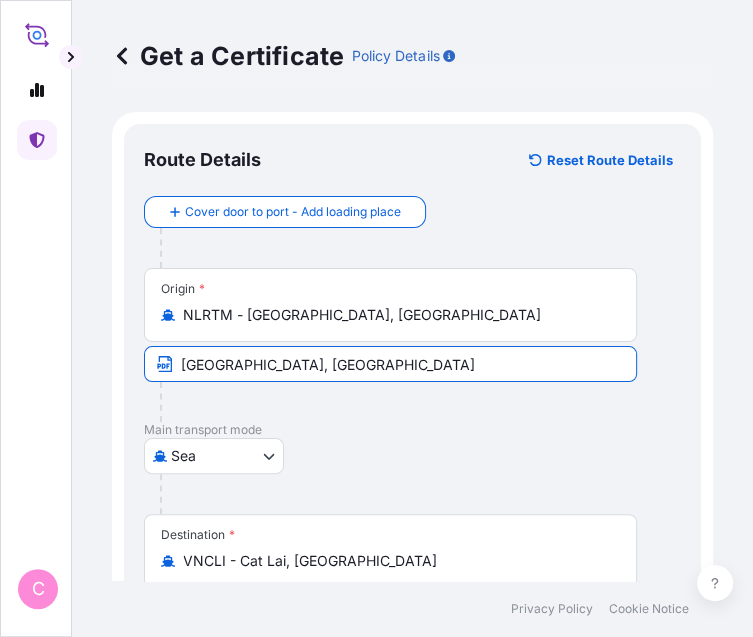 type on "ROTTERDAM, NETHERLANDS" 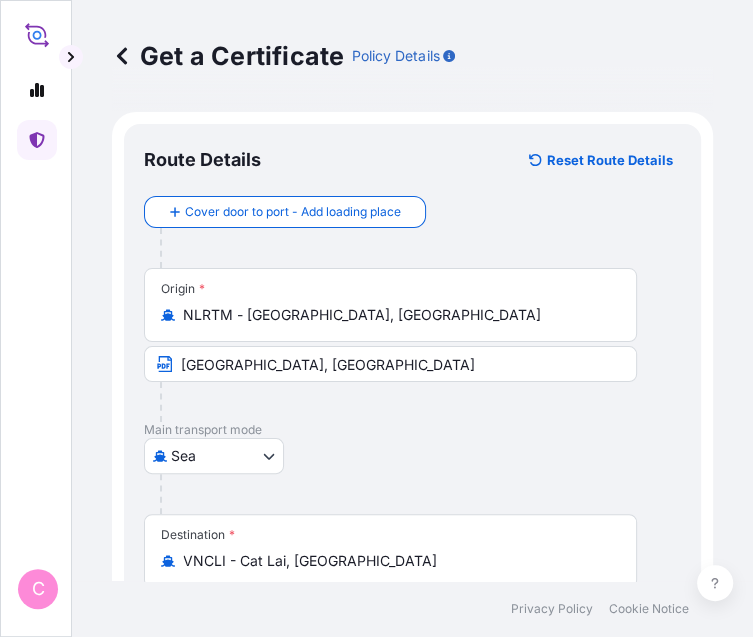 click on "Main transport mode" at bounding box center (412, 430) 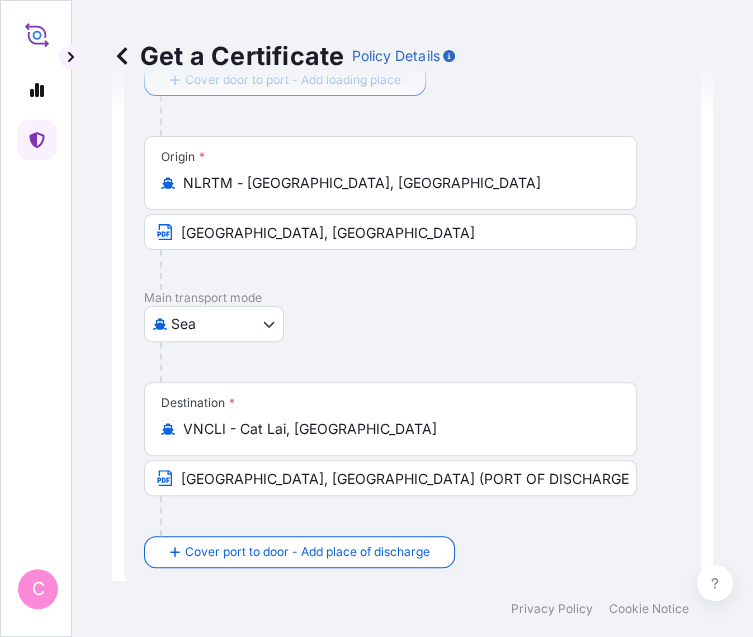 scroll, scrollTop: 148, scrollLeft: 0, axis: vertical 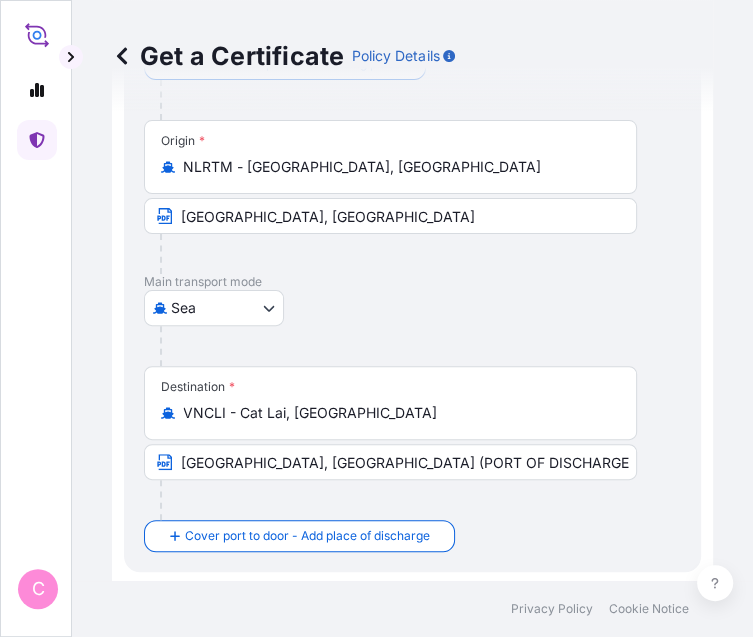 click on "VNCLI - Cat Lai, Vietnam" at bounding box center [397, 413] 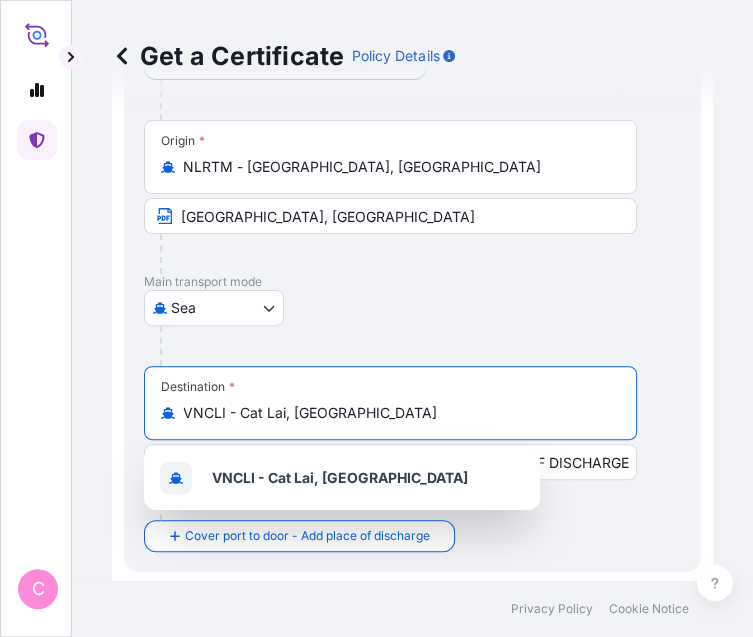 paste on "BUSAN" 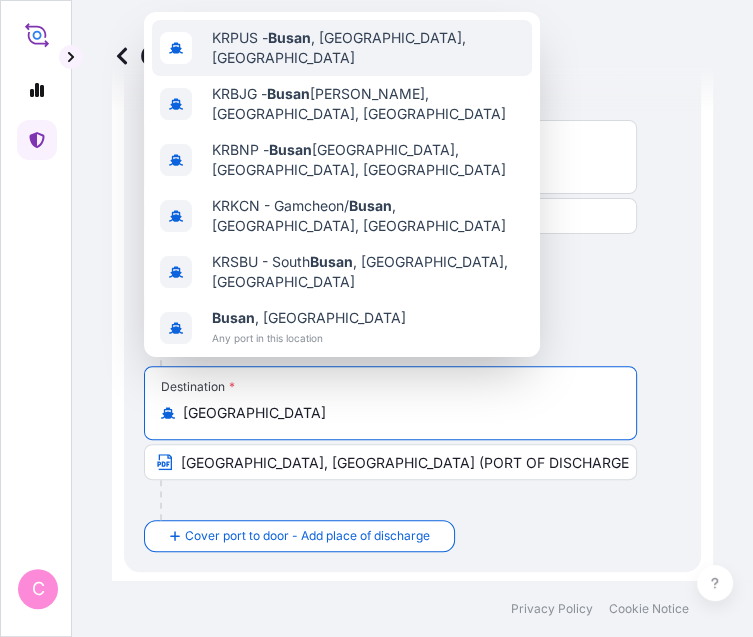 click on "KRPUS -  Busan , Korea, South" at bounding box center [368, 48] 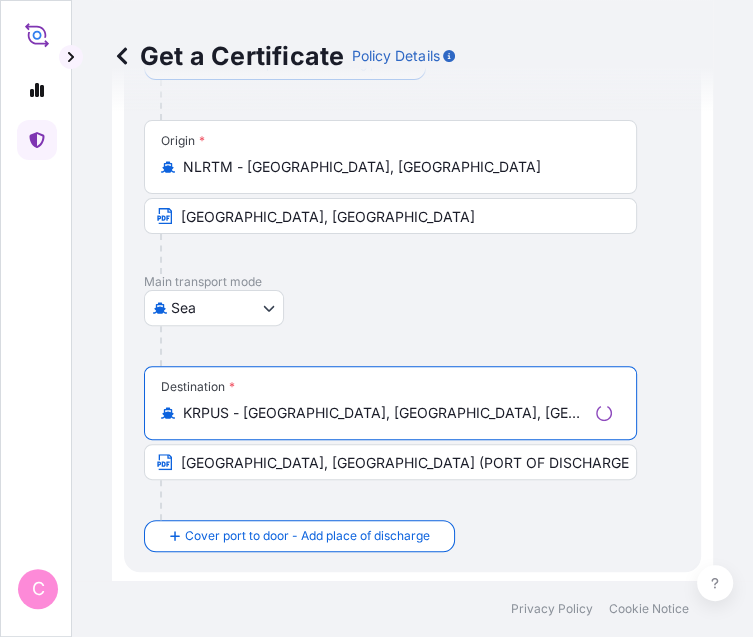 type on "KRPUS - Busan, Korea, South" 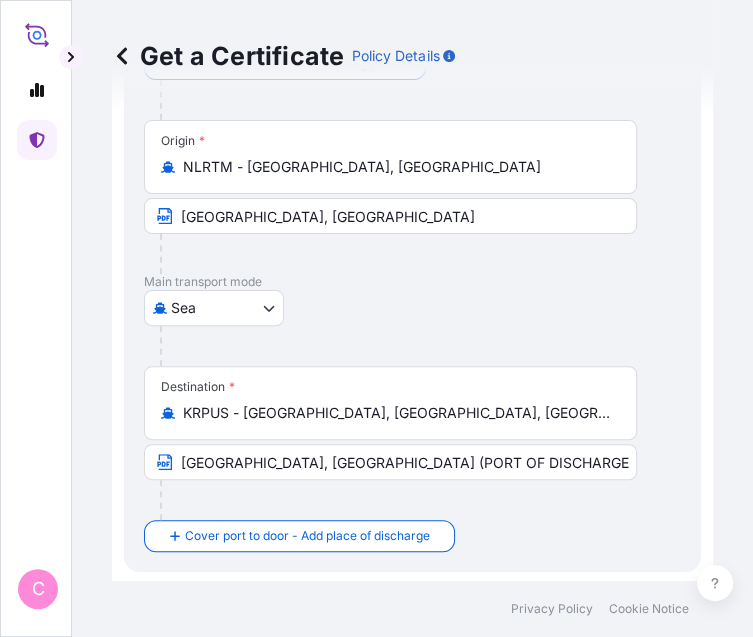 click on "HO CHI MINH CITY, VIETNAM (PORT OF DISCHARGE : HO CHI MINH CITY PORT, VIETNAM)" at bounding box center (390, 462) 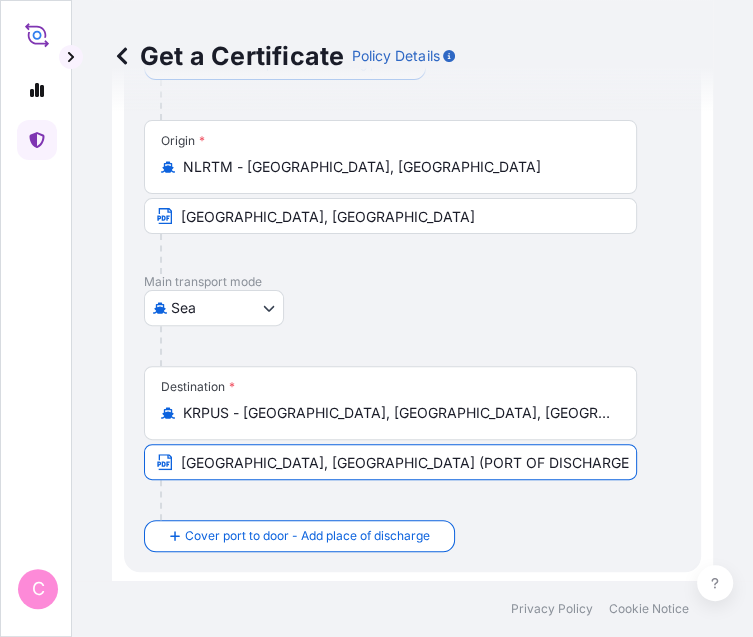 paste on "BUSAN, SOUTH KOREA" 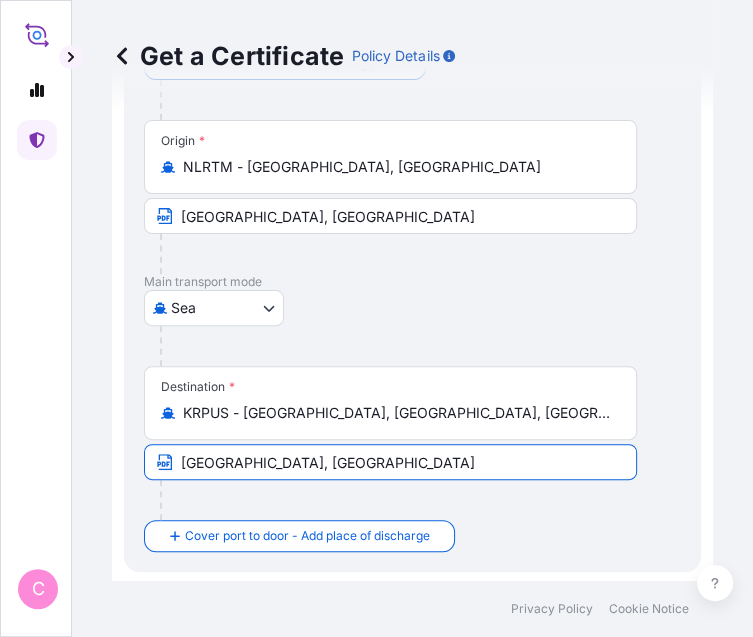 type on "BUSAN, SOUTH KOREA" 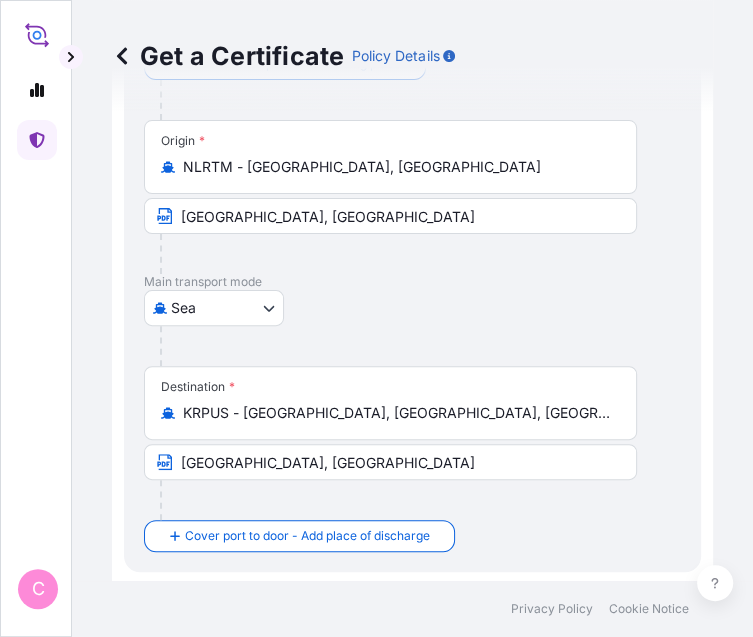 scroll, scrollTop: 0, scrollLeft: 72, axis: horizontal 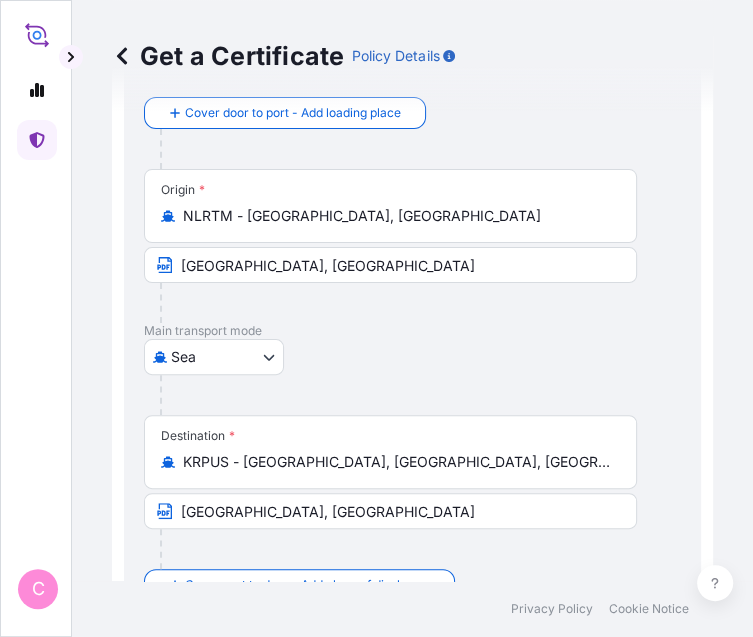 click 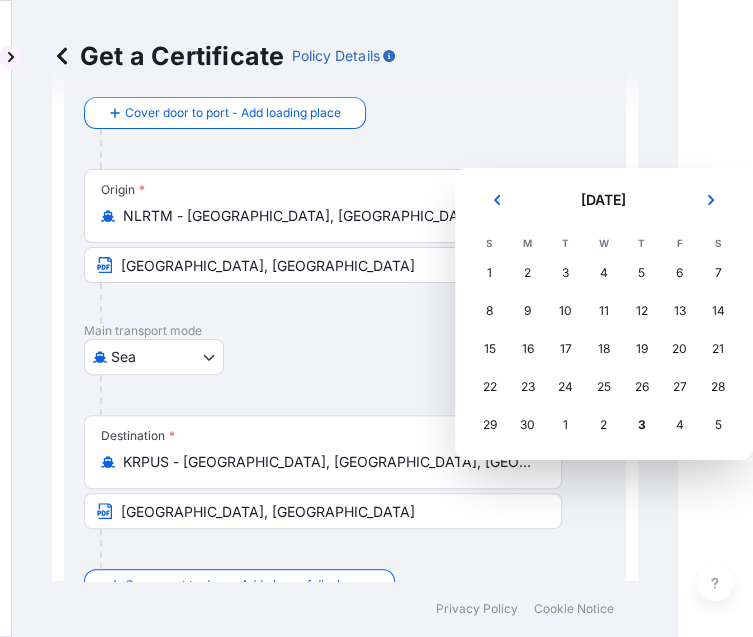 scroll, scrollTop: 0, scrollLeft: 56, axis: horizontal 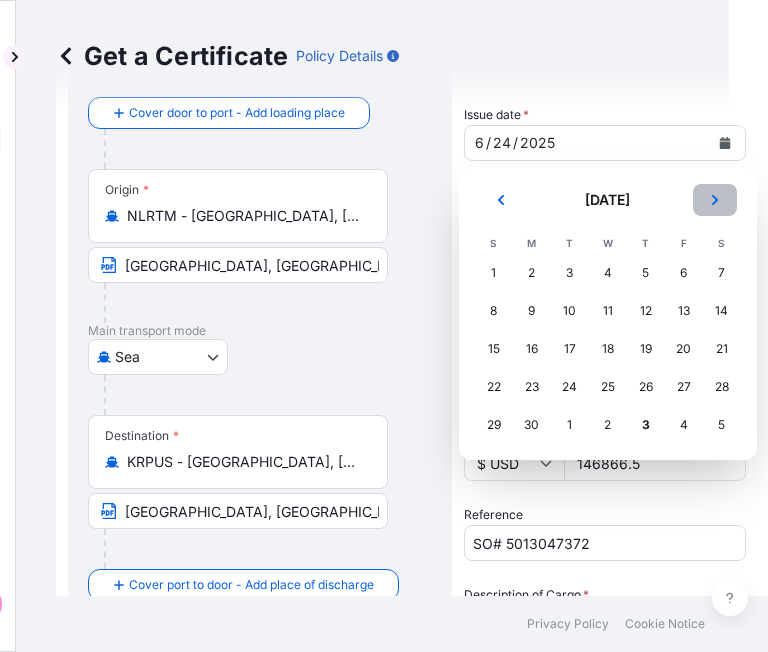 click at bounding box center [715, 200] 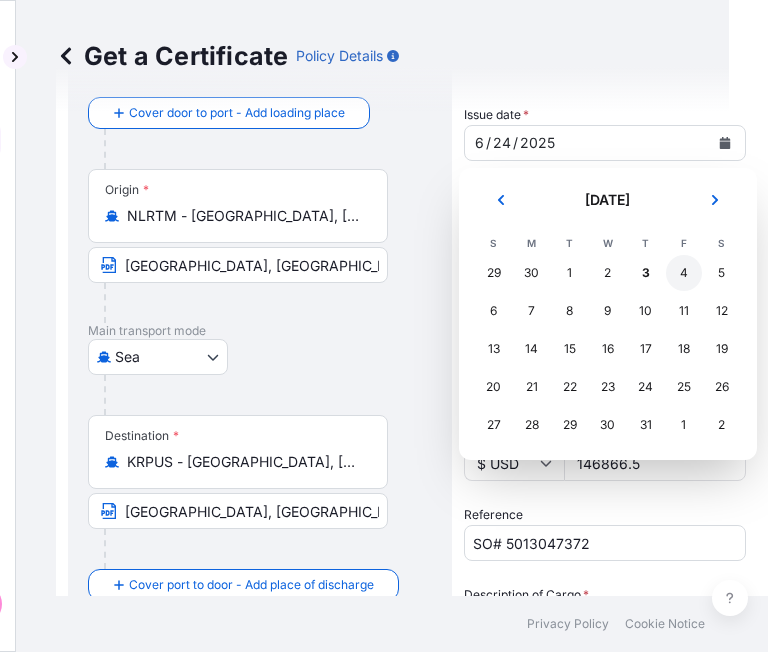 click on "4" at bounding box center [684, 273] 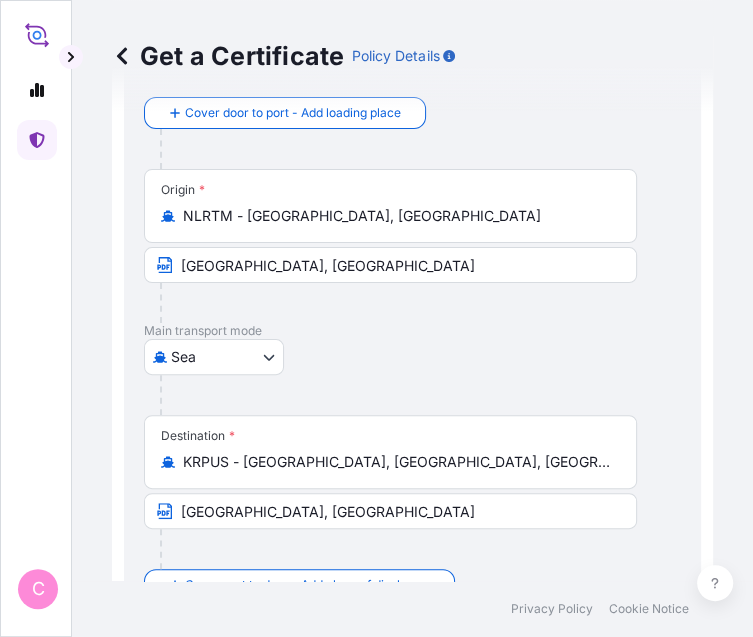 click 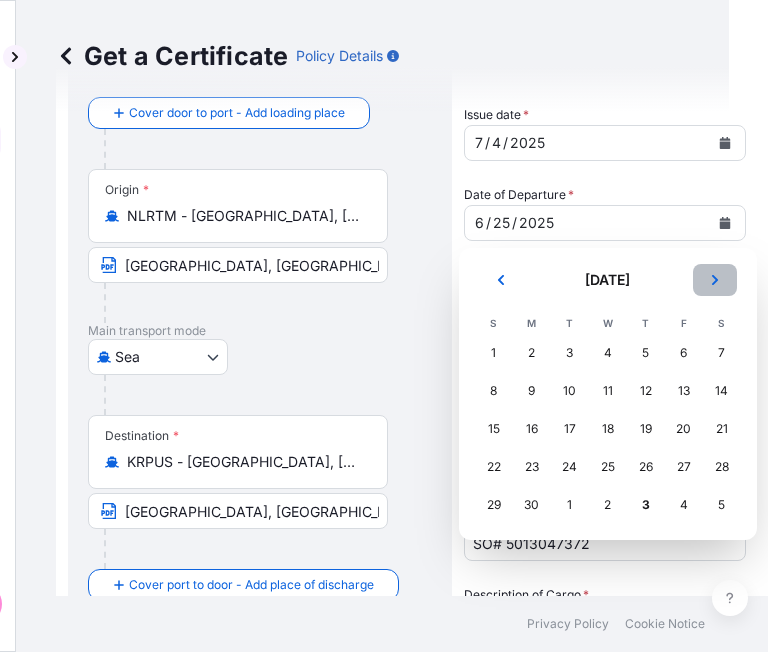 click 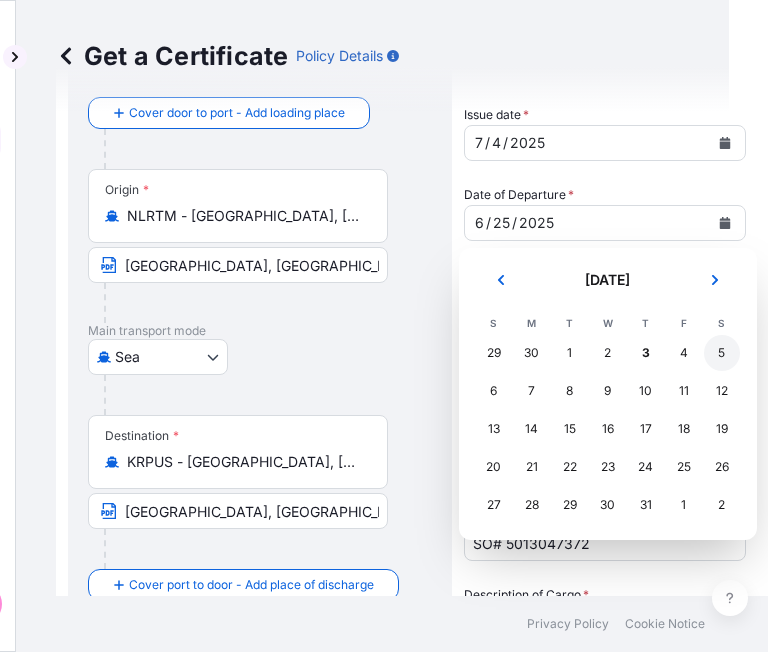 click on "5" at bounding box center (722, 353) 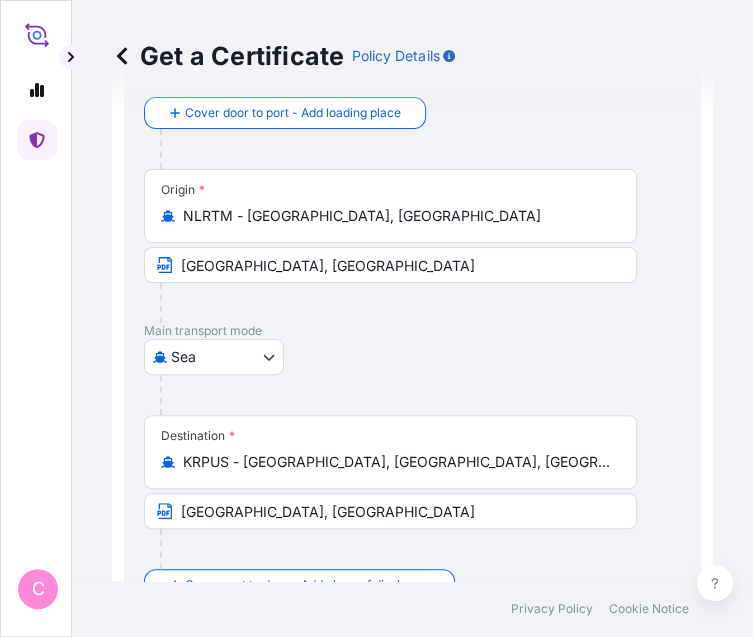 click on "146866.5" at bounding box center [462, 1071] 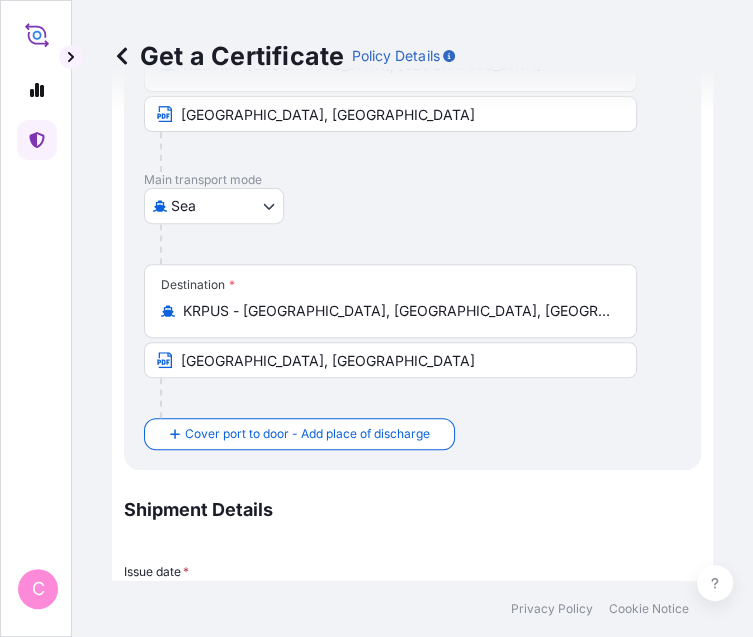 scroll, scrollTop: 251, scrollLeft: 0, axis: vertical 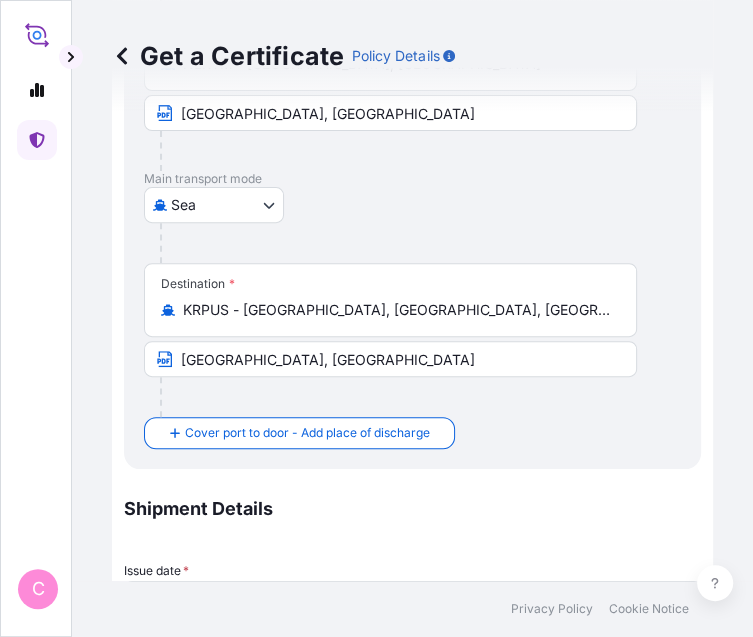 type on "SO# 5013131276" 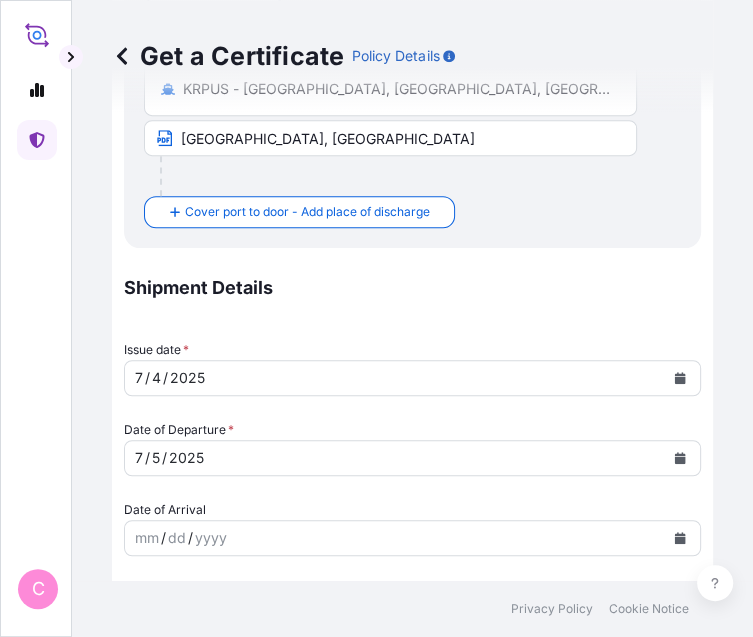 scroll, scrollTop: 474, scrollLeft: 0, axis: vertical 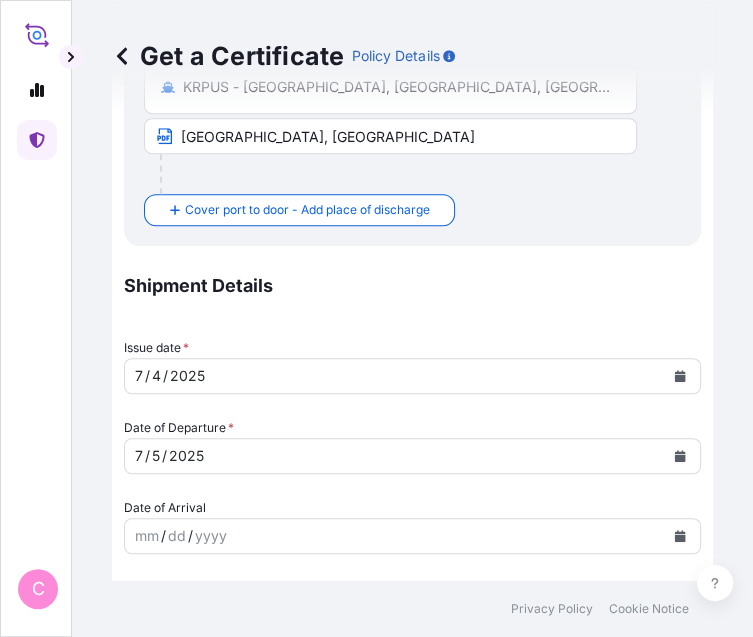 type on "ADFLEX Q100F IN BIGBAG
QUANTITY: 20.000 MT" 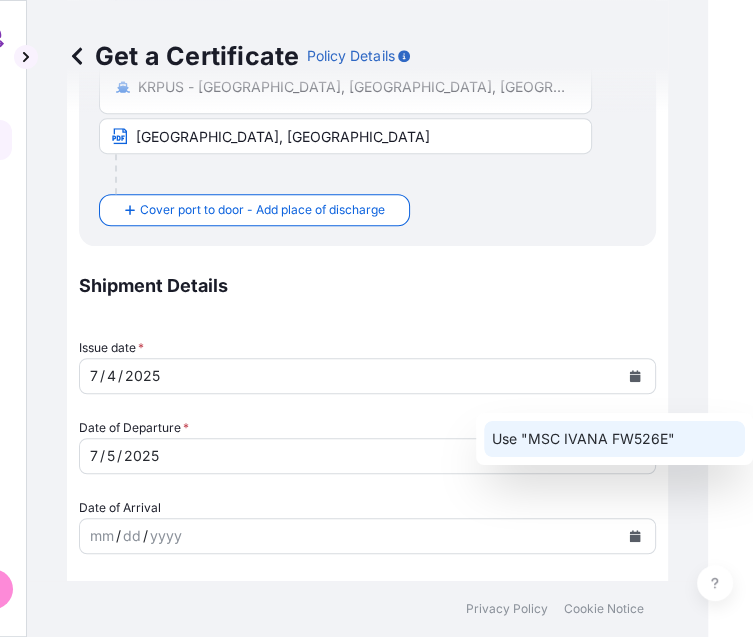 click on "Use "MSC IVANA FW526E"" 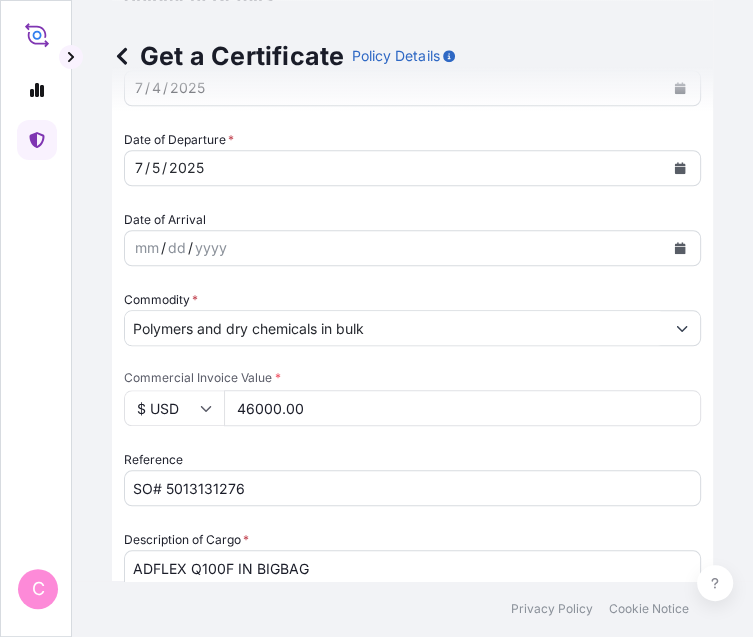 scroll, scrollTop: 763, scrollLeft: 0, axis: vertical 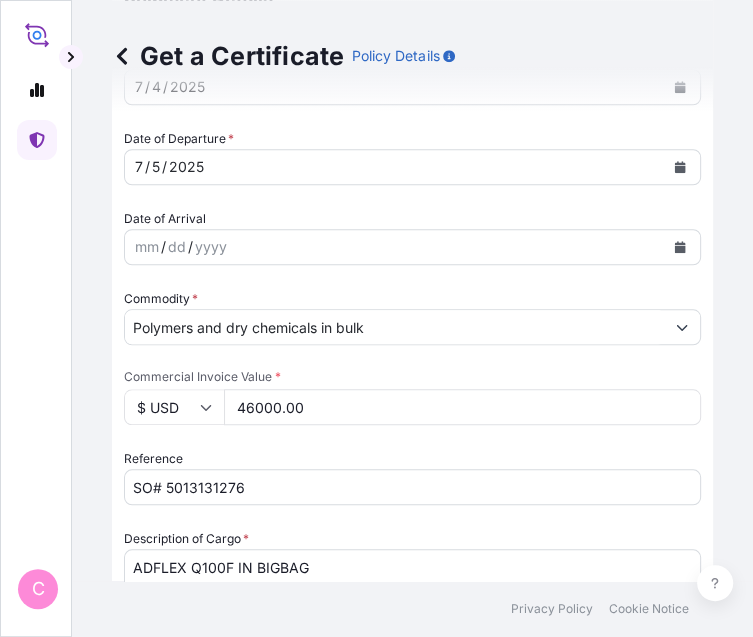 type on "MSC IVANA FW526E" 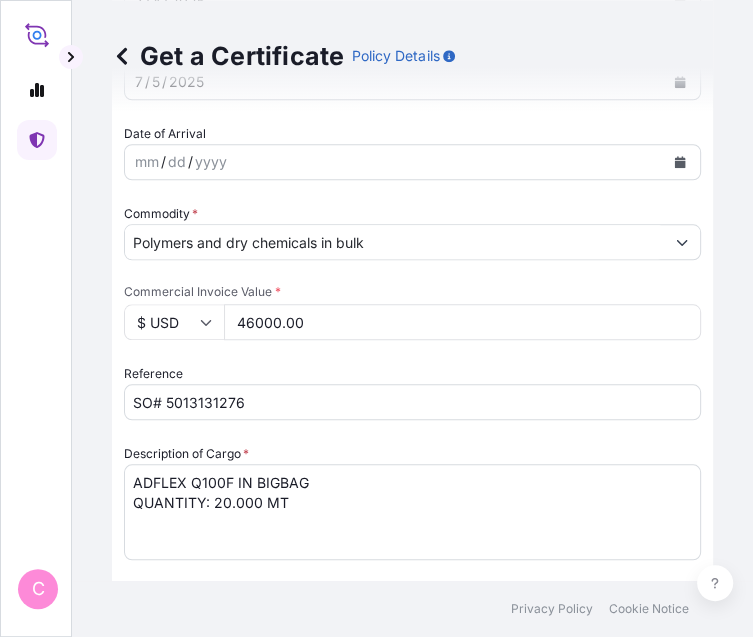 scroll, scrollTop: 852, scrollLeft: 0, axis: vertical 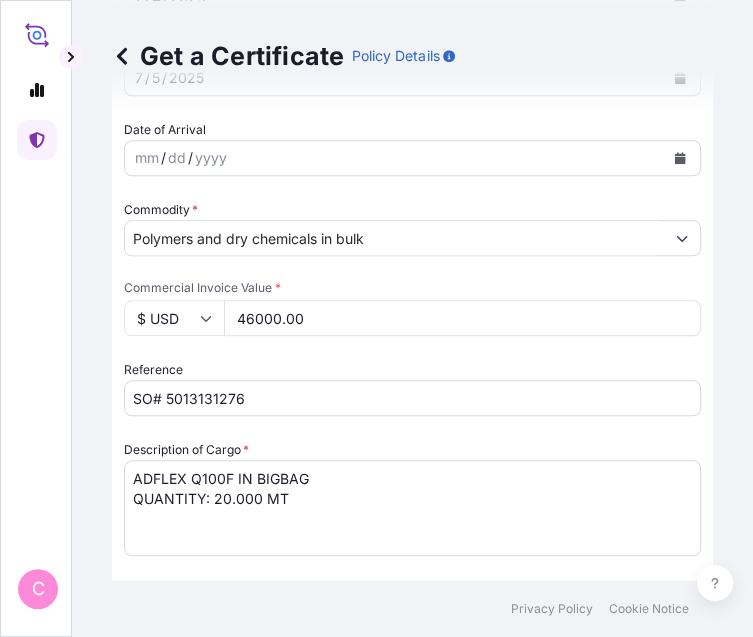 drag, startPoint x: 469, startPoint y: 500, endPoint x: 704, endPoint y: 497, distance: 235.01915 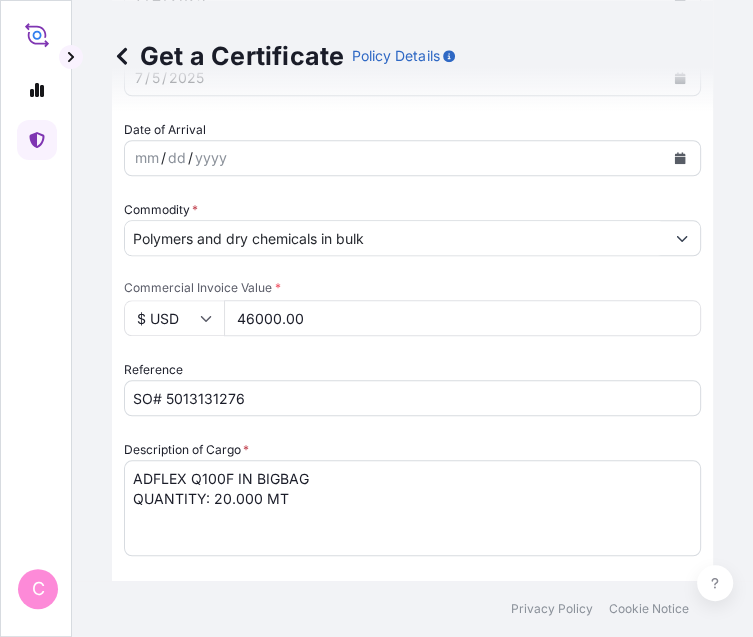 paste on "LAIMS TO BE
PAYABLE IN KOREA IN THE CURRENCY OF THE DRAFT COVERING
INSTITUTE CARGO CLAUSES: ALL RISKS" 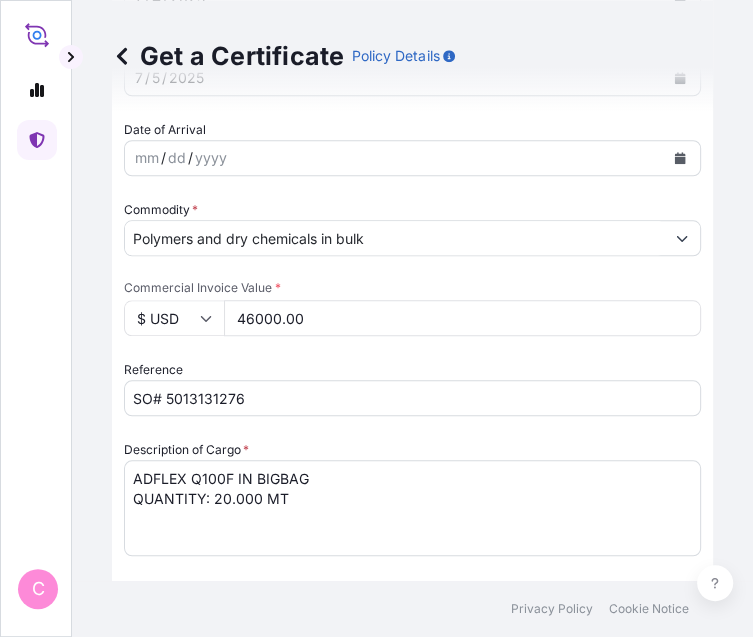 scroll, scrollTop: 149, scrollLeft: 0, axis: vertical 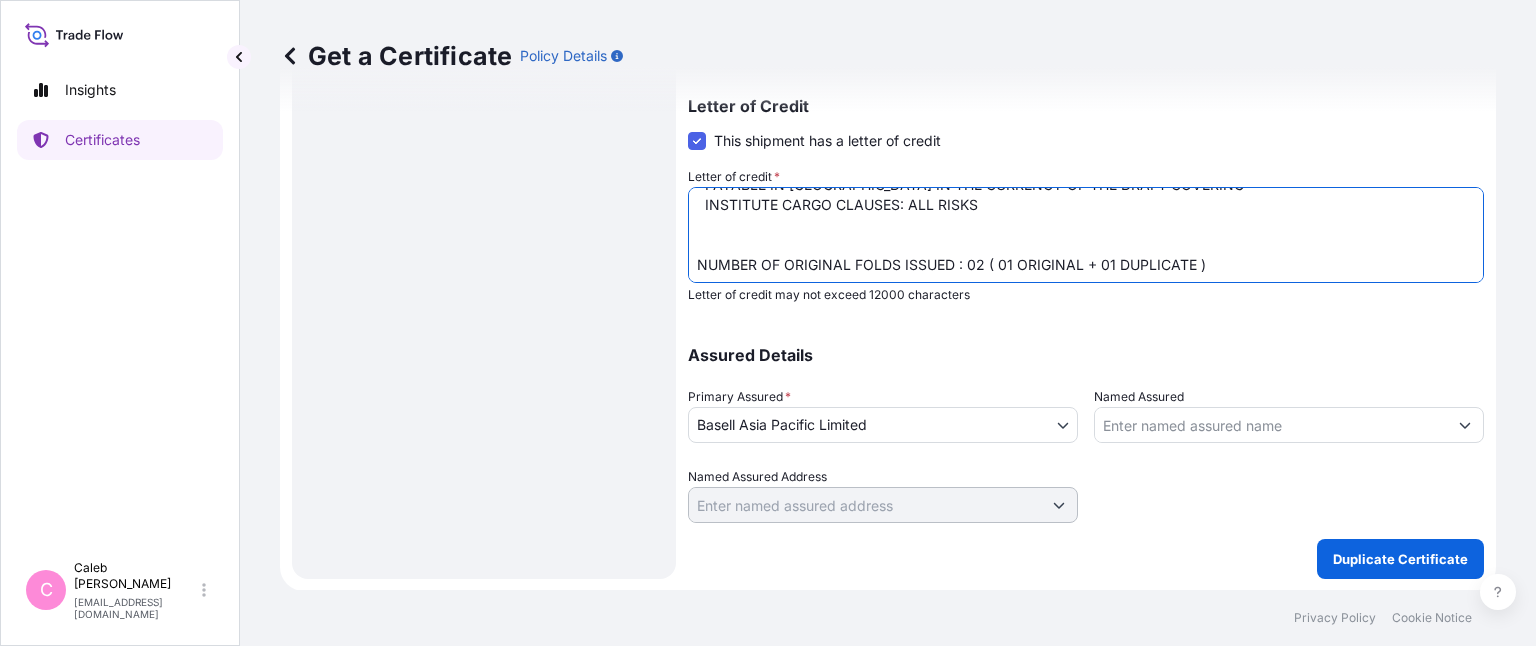 click on "LC NUMBER: SGNTF2514752505I
COVERING ALL RISKS
IRRESPECTIVE OF PERCENTAGE,
CLAIM PAYABLE IN VIETNAM
WITH DETAILS OF FULL NAME, ADDRESS, TEL NO OF SURVEY AGENT IN VIETNAM :
Baoviet Insurance
No7, Ly Thuong Kiet Street Hoan Kiem District Phan Chu Trinh Ward Hanoi VietnamNo7, Ly Thuong Kiet Street Hoan Kiem District Phan Chu Trinh Ward Hanoi Vietnam
Tel No.: +84 942996919 (24 hours)
NUMBER OF ORIGINAL FOLDS ISSUED : 02 ( 01 ORIGINAL + 01 DUPLICATE )" at bounding box center (1086, 235) 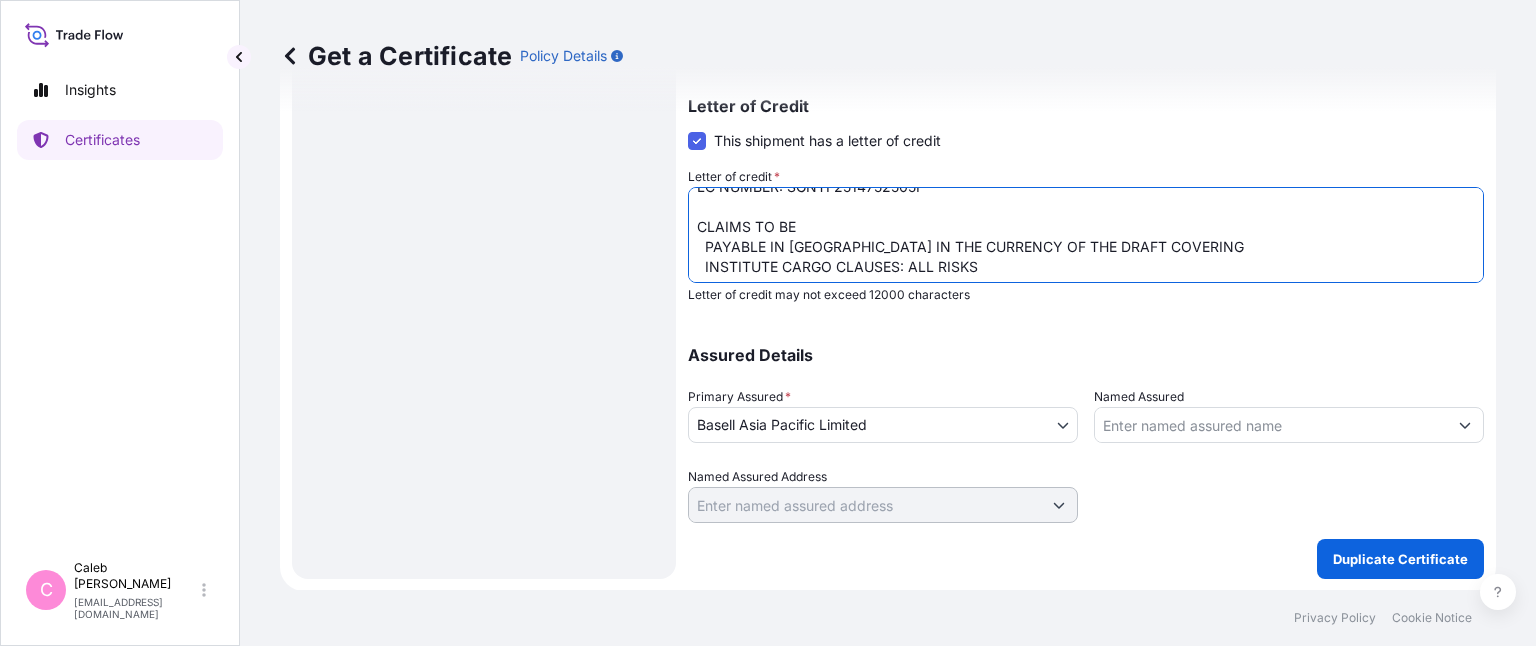 scroll, scrollTop: 16, scrollLeft: 0, axis: vertical 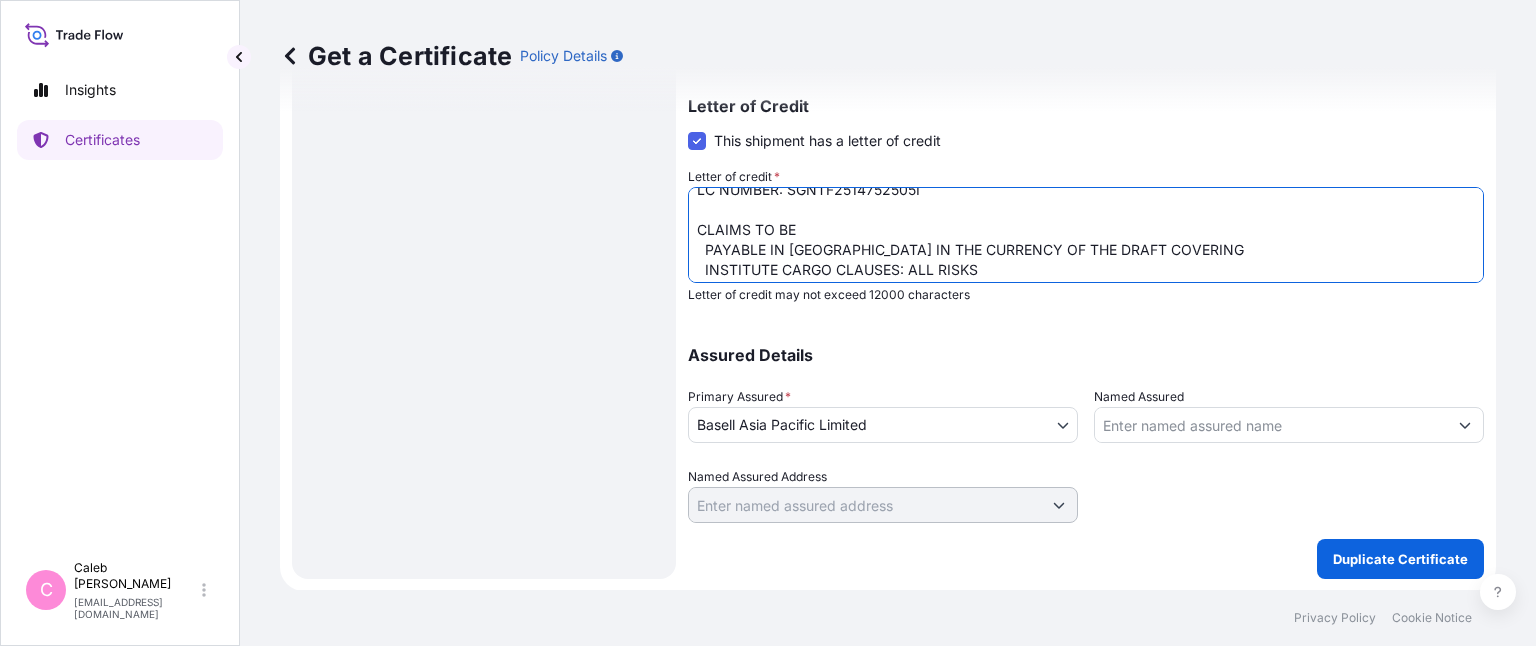 drag, startPoint x: 792, startPoint y: 222, endPoint x: 789, endPoint y: 240, distance: 18.248287 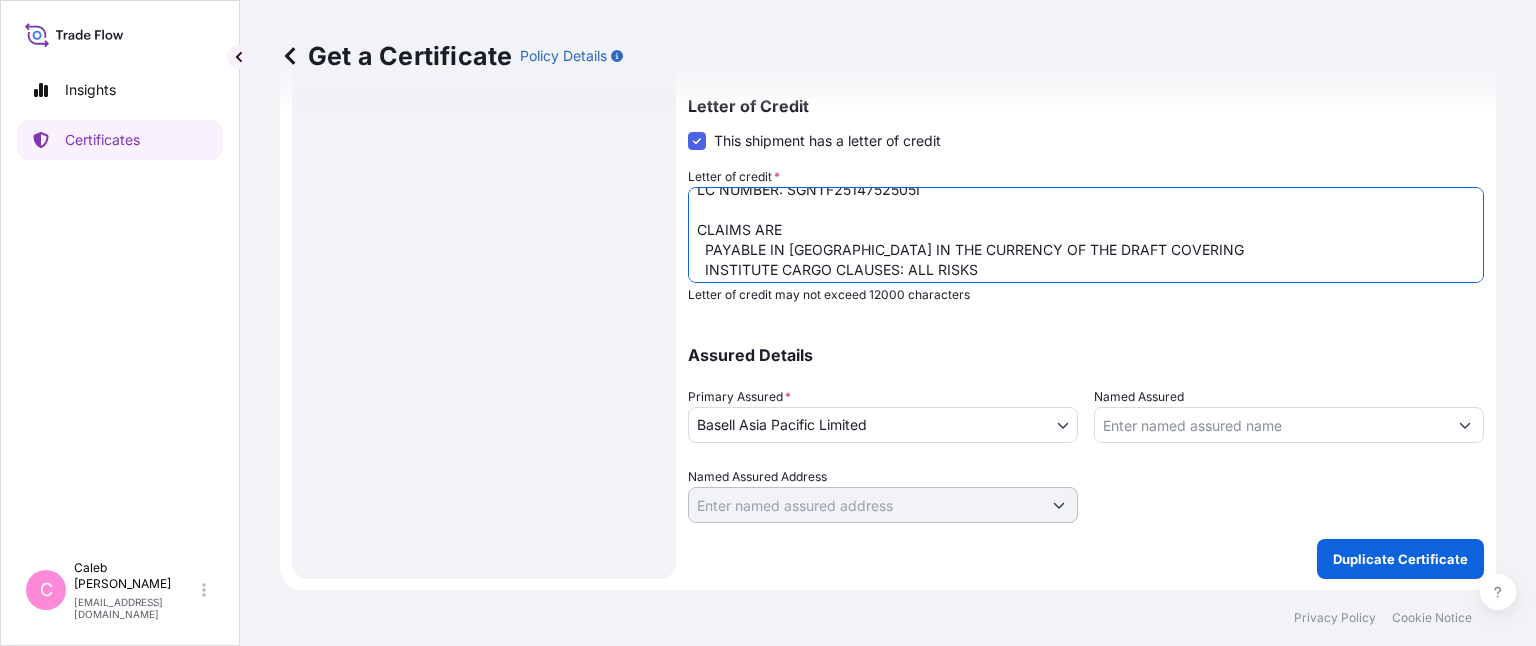 click on "LC NUMBER: SGNTF2514752505I
COVERING ALL RISKS
IRRESPECTIVE OF PERCENTAGE,
CLAIM PAYABLE IN VIETNAM
WITH DETAILS OF FULL NAME, ADDRESS, TEL NO OF SURVEY AGENT IN VIETNAM :
Baoviet Insurance
No7, Ly Thuong Kiet Street Hoan Kiem District Phan Chu Trinh Ward Hanoi VietnamNo7, Ly Thuong Kiet Street Hoan Kiem District Phan Chu Trinh Ward Hanoi Vietnam
Tel No.: +84 942996919 (24 hours)
NUMBER OF ORIGINAL FOLDS ISSUED : 02 ( 01 ORIGINAL + 01 DUPLICATE )" at bounding box center (1086, 235) 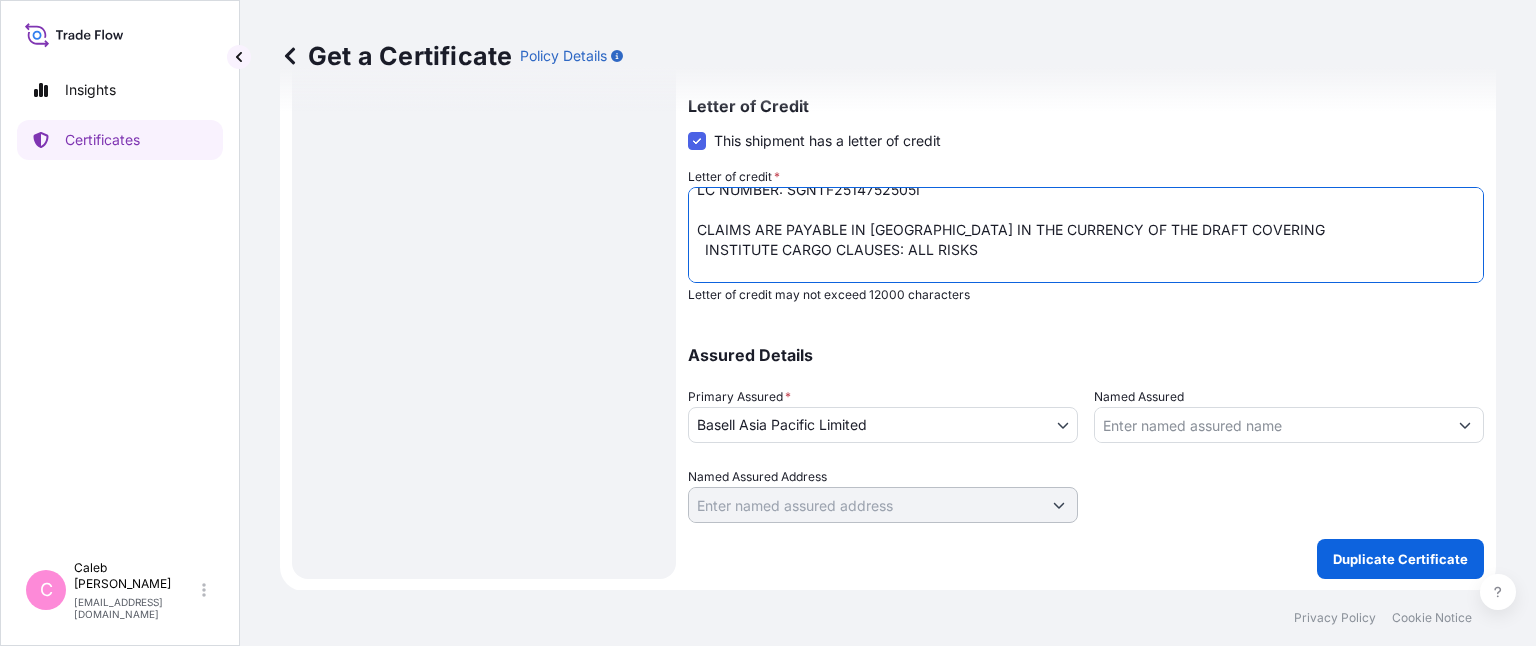 click on "LC NUMBER: SGNTF2514752505I
COVERING ALL RISKS
IRRESPECTIVE OF PERCENTAGE,
CLAIM PAYABLE IN VIETNAM
WITH DETAILS OF FULL NAME, ADDRESS, TEL NO OF SURVEY AGENT IN VIETNAM :
Baoviet Insurance
No7, Ly Thuong Kiet Street Hoan Kiem District Phan Chu Trinh Ward Hanoi VietnamNo7, Ly Thuong Kiet Street Hoan Kiem District Phan Chu Trinh Ward Hanoi Vietnam
Tel No.: +84 942996919 (24 hours)
NUMBER OF ORIGINAL FOLDS ISSUED : 02 ( 01 ORIGINAL + 01 DUPLICATE )" at bounding box center (1086, 235) 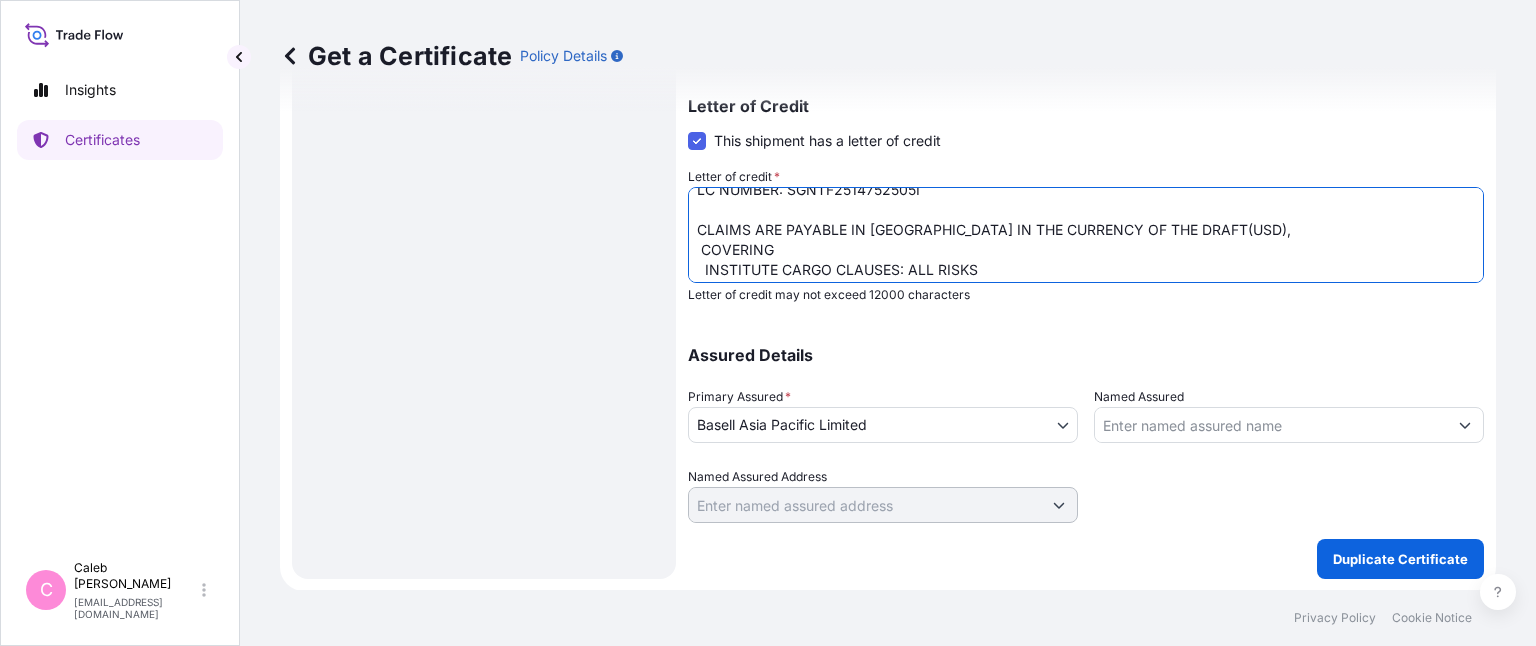 click on "LC NUMBER: SGNTF2514752505I
COVERING ALL RISKS
IRRESPECTIVE OF PERCENTAGE,
CLAIM PAYABLE IN VIETNAM
WITH DETAILS OF FULL NAME, ADDRESS, TEL NO OF SURVEY AGENT IN VIETNAM :
Baoviet Insurance
No7, Ly Thuong Kiet Street Hoan Kiem District Phan Chu Trinh Ward Hanoi VietnamNo7, Ly Thuong Kiet Street Hoan Kiem District Phan Chu Trinh Ward Hanoi Vietnam
Tel No.: +84 942996919 (24 hours)
NUMBER OF ORIGINAL FOLDS ISSUED : 02 ( 01 ORIGINAL + 01 DUPLICATE )" at bounding box center (1086, 235) 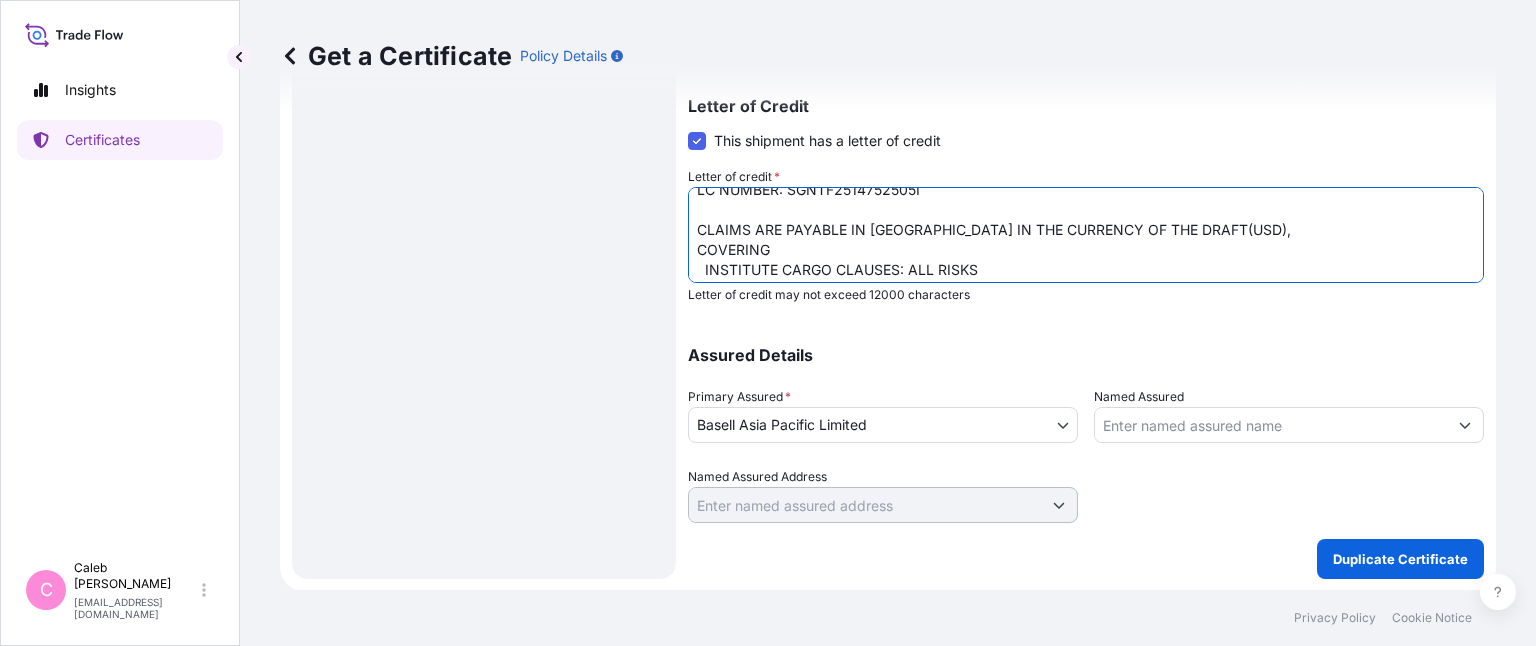 click on "LC NUMBER: SGNTF2514752505I
COVERING ALL RISKS
IRRESPECTIVE OF PERCENTAGE,
CLAIM PAYABLE IN VIETNAM
WITH DETAILS OF FULL NAME, ADDRESS, TEL NO OF SURVEY AGENT IN VIETNAM :
Baoviet Insurance
No7, Ly Thuong Kiet Street Hoan Kiem District Phan Chu Trinh Ward Hanoi VietnamNo7, Ly Thuong Kiet Street Hoan Kiem District Phan Chu Trinh Ward Hanoi Vietnam
Tel No.: +84 942996919 (24 hours)
NUMBER OF ORIGINAL FOLDS ISSUED : 02 ( 01 ORIGINAL + 01 DUPLICATE )" at bounding box center [1086, 235] 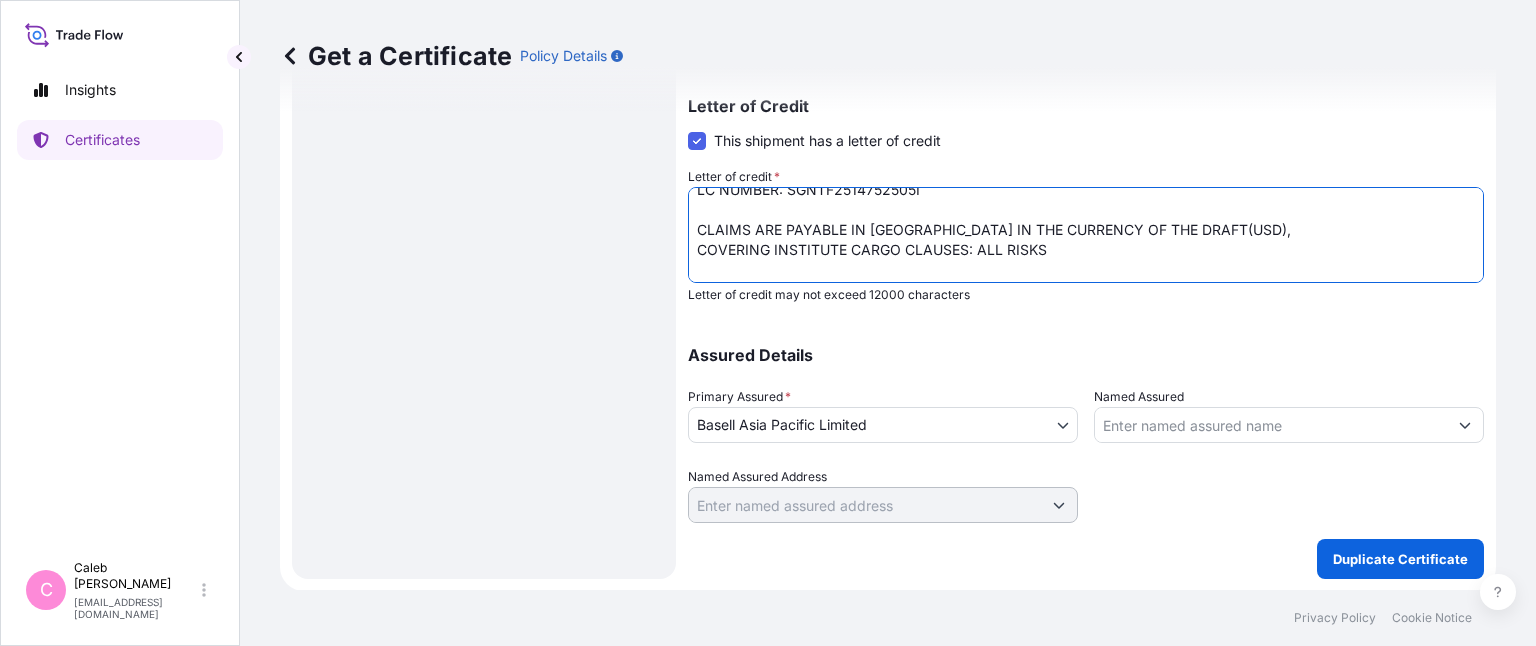 click on "LC NUMBER: SGNTF2514752505I
COVERING ALL RISKS
IRRESPECTIVE OF PERCENTAGE,
CLAIM PAYABLE IN VIETNAM
WITH DETAILS OF FULL NAME, ADDRESS, TEL NO OF SURVEY AGENT IN VIETNAM :
Baoviet Insurance
No7, Ly Thuong Kiet Street Hoan Kiem District Phan Chu Trinh Ward Hanoi VietnamNo7, Ly Thuong Kiet Street Hoan Kiem District Phan Chu Trinh Ward Hanoi Vietnam
Tel No.: +84 942996919 (24 hours)
NUMBER OF ORIGINAL FOLDS ISSUED : 02 ( 01 ORIGINAL + 01 DUPLICATE )" at bounding box center [1086, 235] 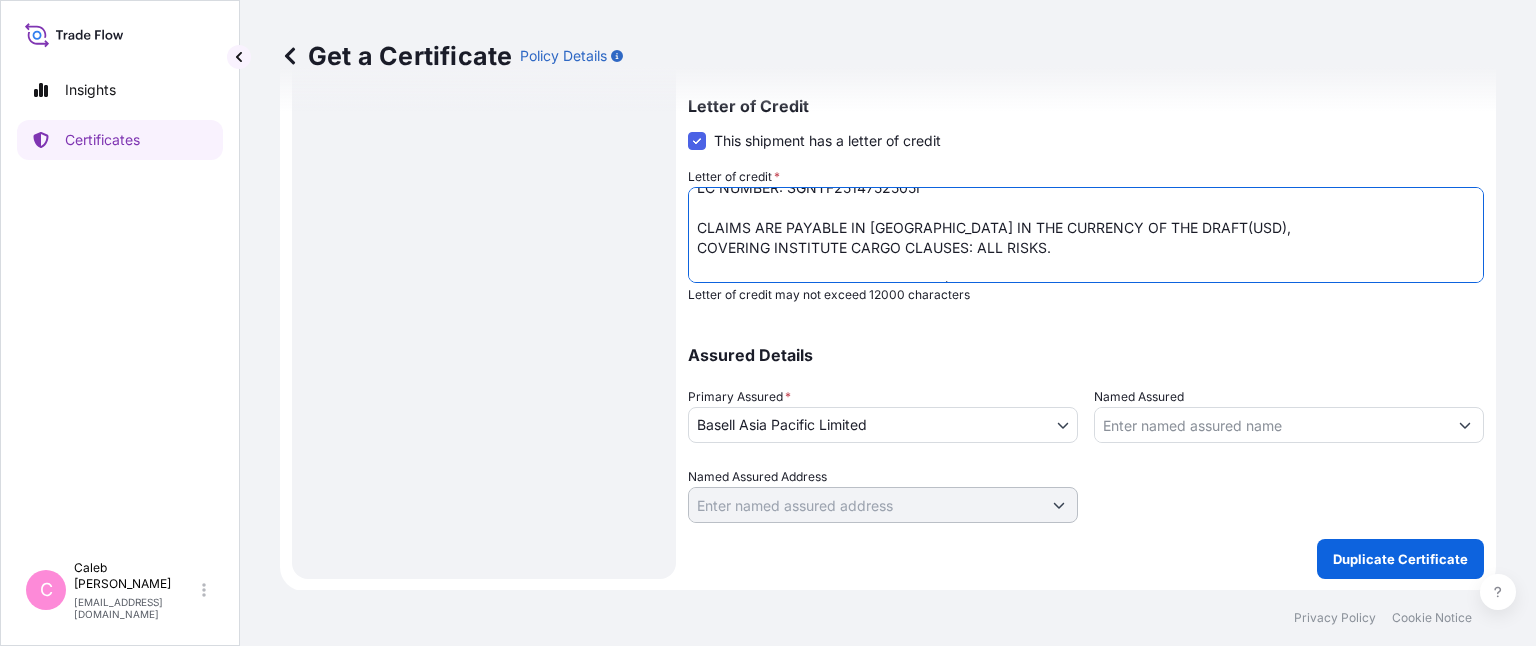 scroll, scrollTop: 20, scrollLeft: 0, axis: vertical 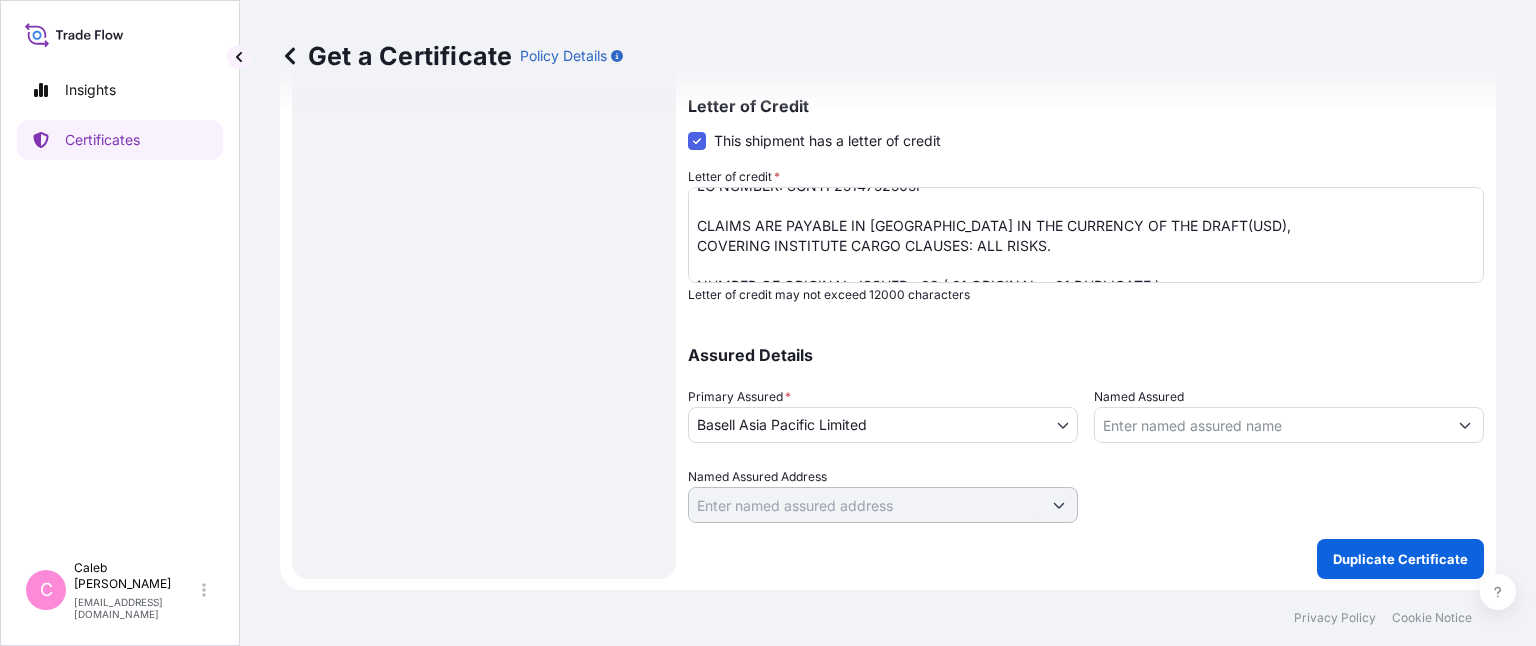 click on "Assured Details Primary Assured * Basell Asia Pacific Limited Basell Orlen Polyolefins Sp. z o.o. Basell Asia Pacific Limited Named Assured Named Assured Address" at bounding box center [1086, 423] 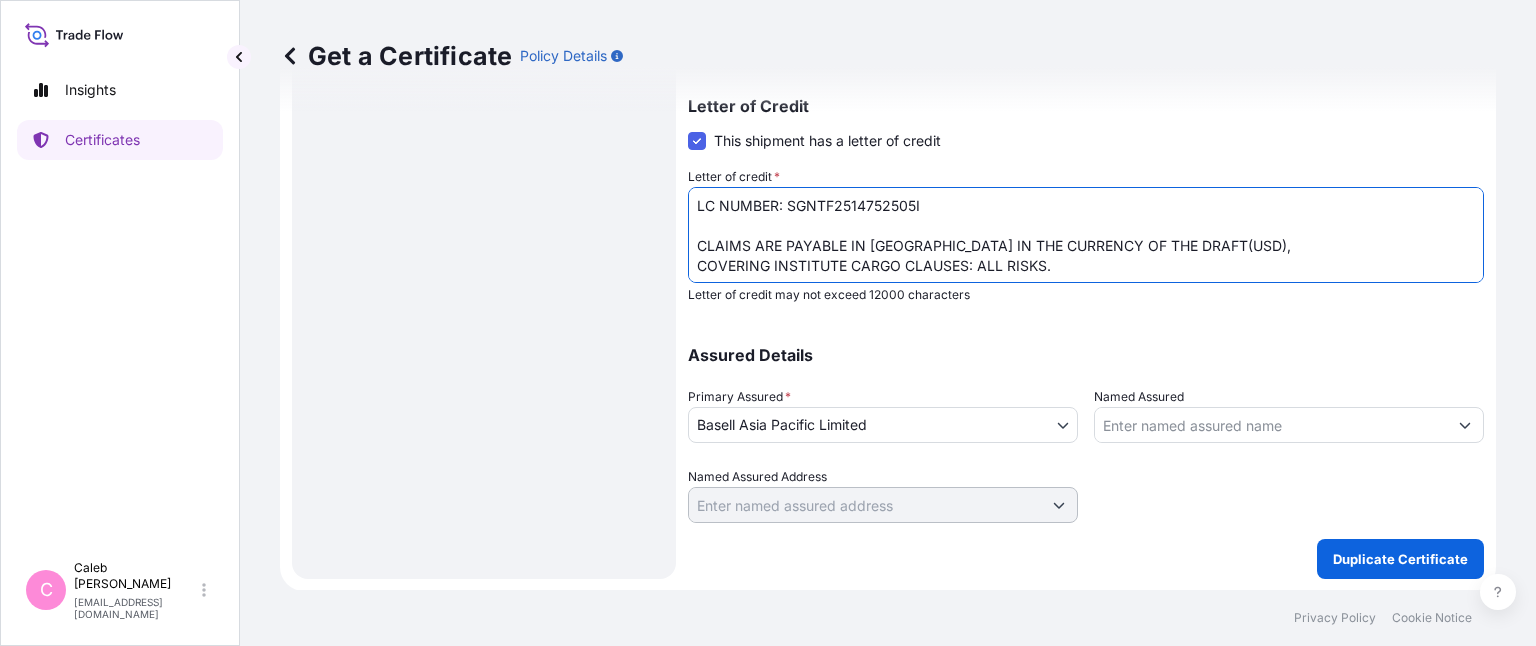 drag, startPoint x: 788, startPoint y: 199, endPoint x: 935, endPoint y: 200, distance: 147.0034 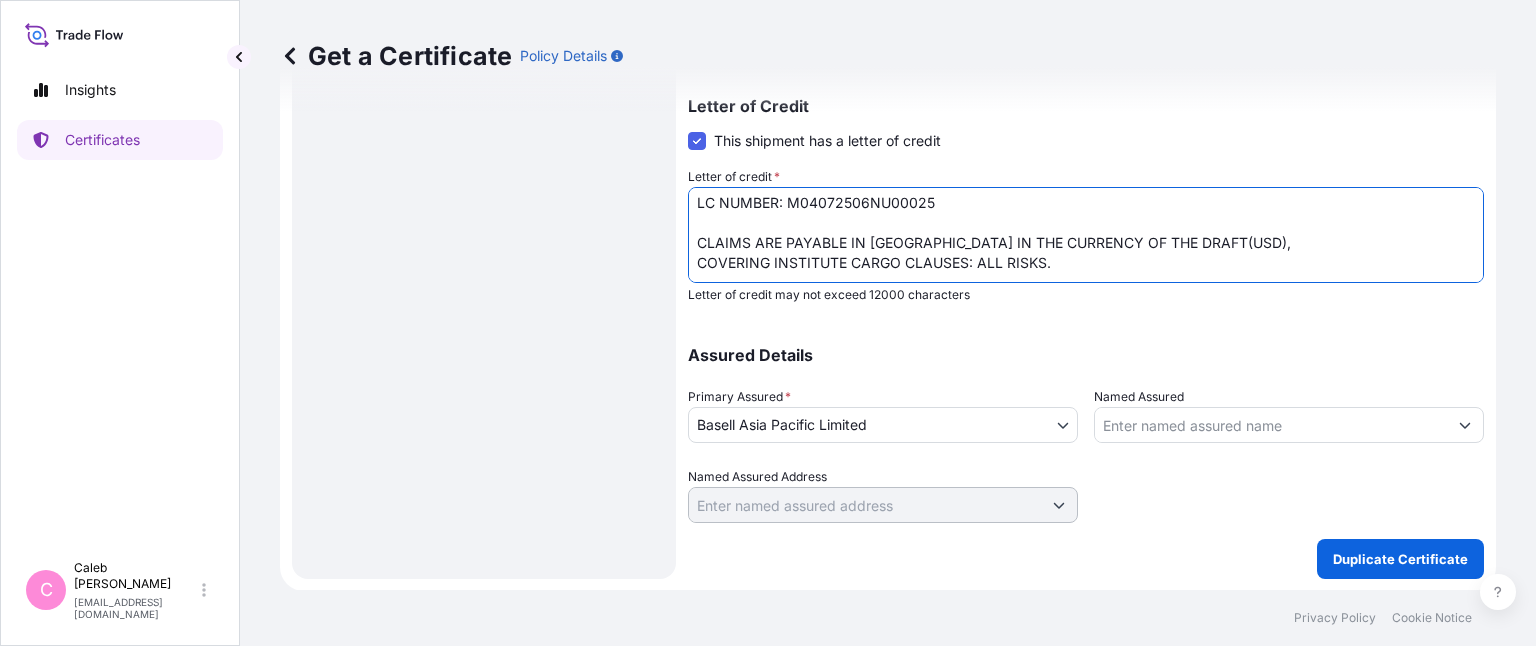 scroll, scrollTop: 0, scrollLeft: 0, axis: both 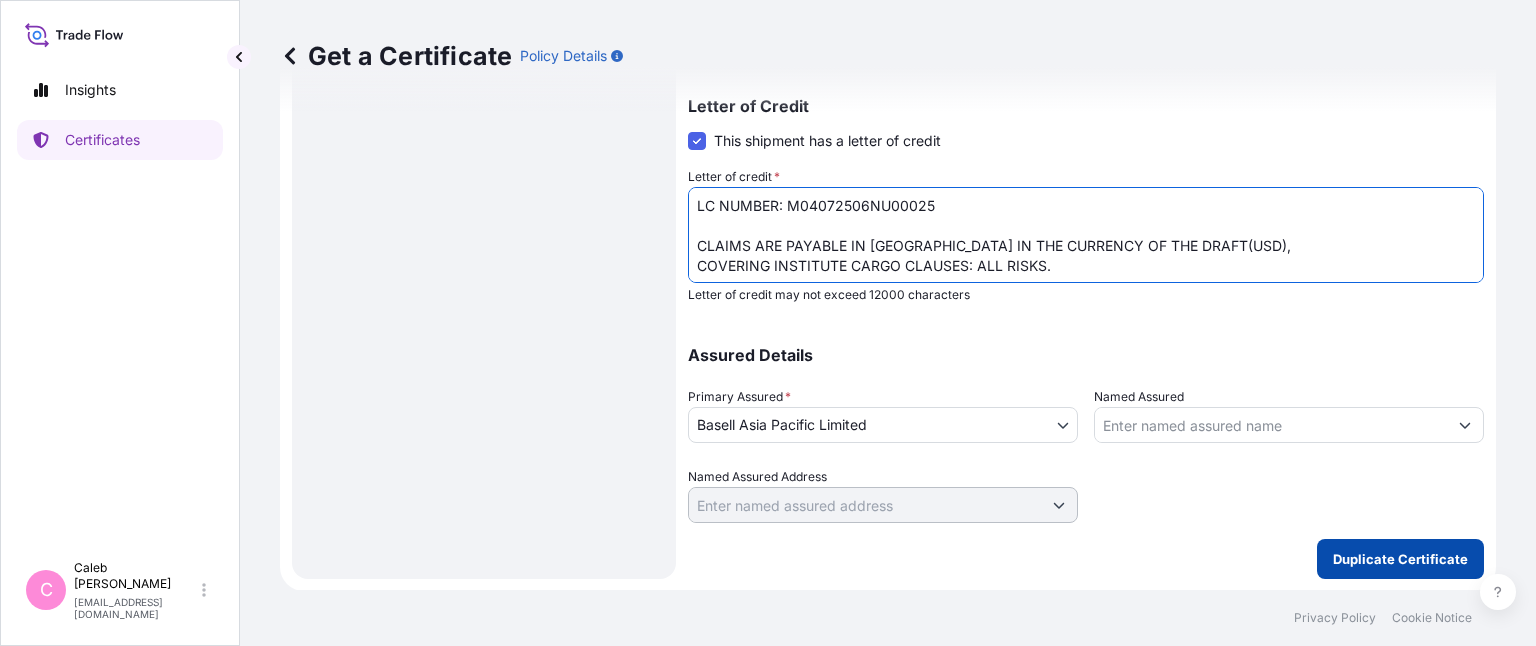 type on "LC NUMBER: M04072506NU00025
CLAIMS ARE PAYABLE IN KOREA IN THE CURRENCY OF THE DRAFT(USD),
COVERING INSTITUTE CARGO CLAUSES: ALL RISKS.
NUMBER OF ORIGINAL  ISSUED : 02 ( 01 ORIGINAL + 01 DUPLICATE )" 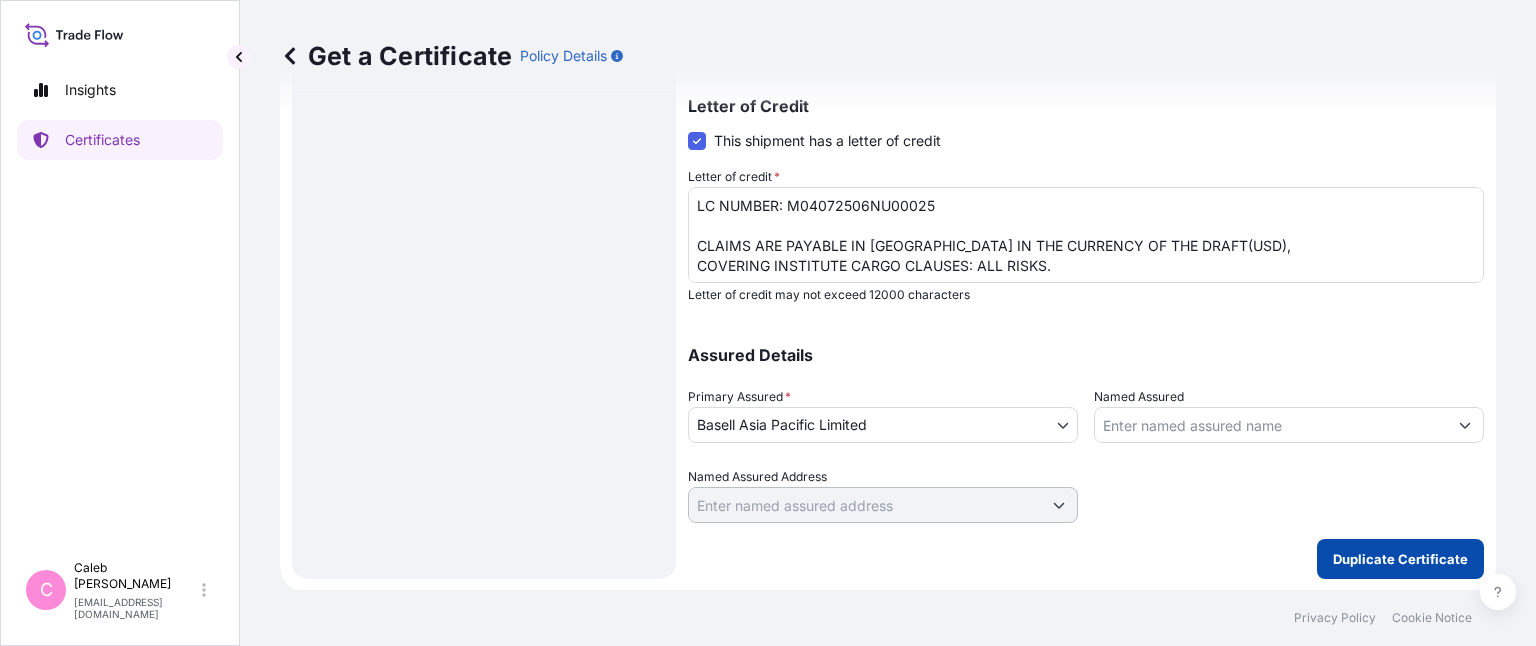 click on "Duplicate Certificate" at bounding box center [1400, 559] 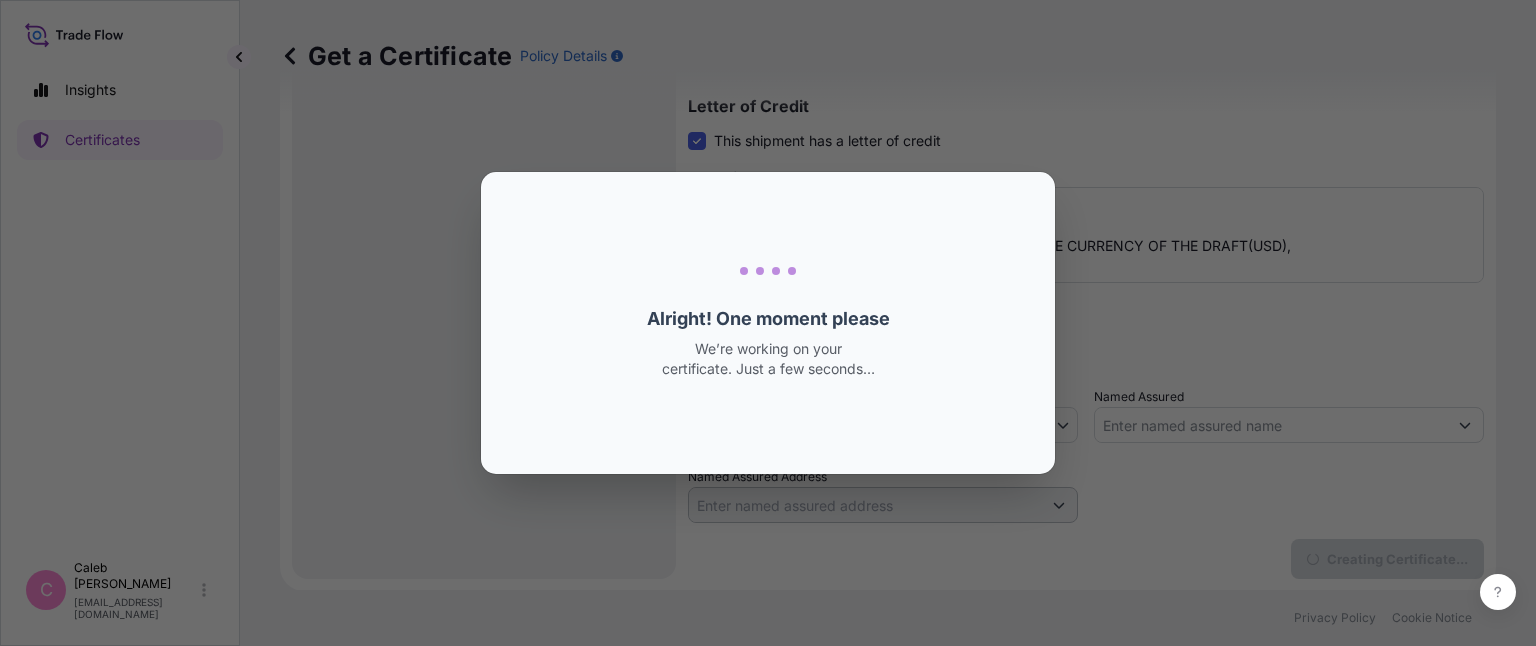 scroll, scrollTop: 0, scrollLeft: 0, axis: both 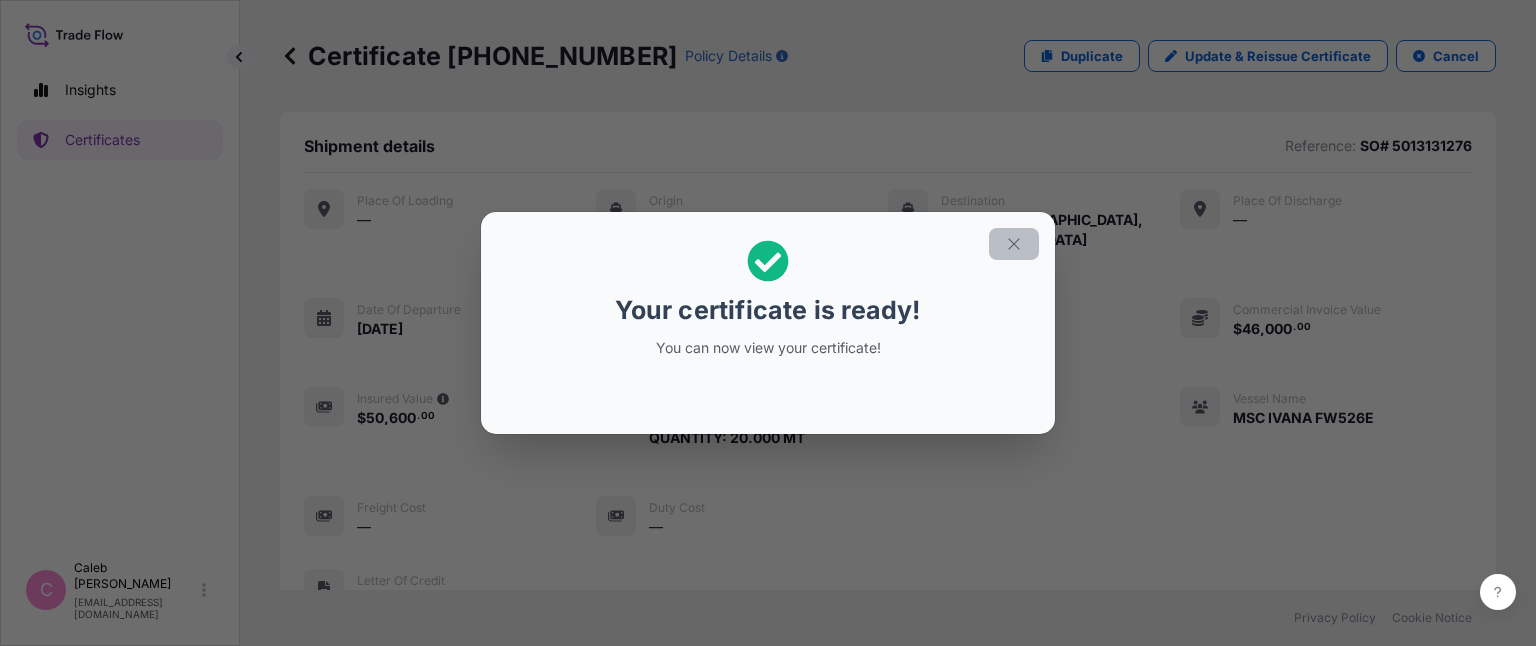 click 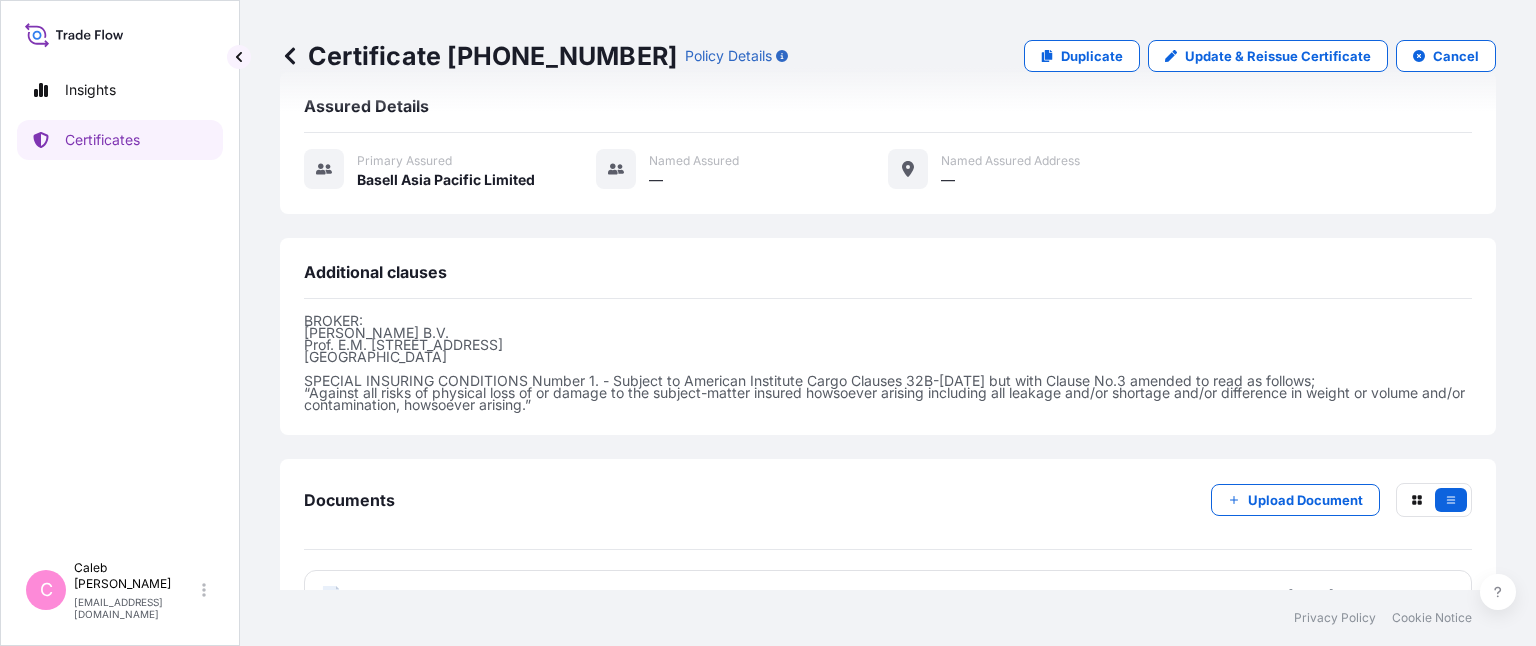 scroll, scrollTop: 715, scrollLeft: 0, axis: vertical 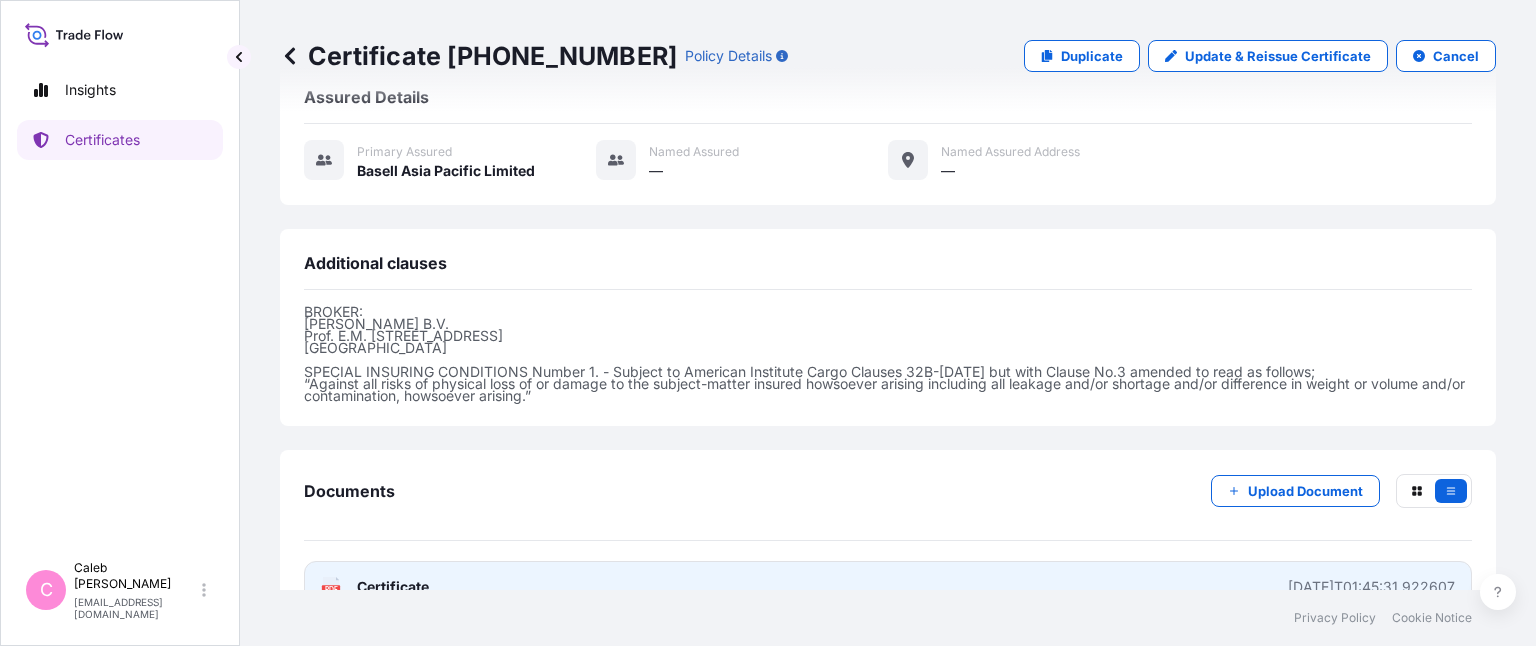 click on "Certificate" at bounding box center [393, 587] 